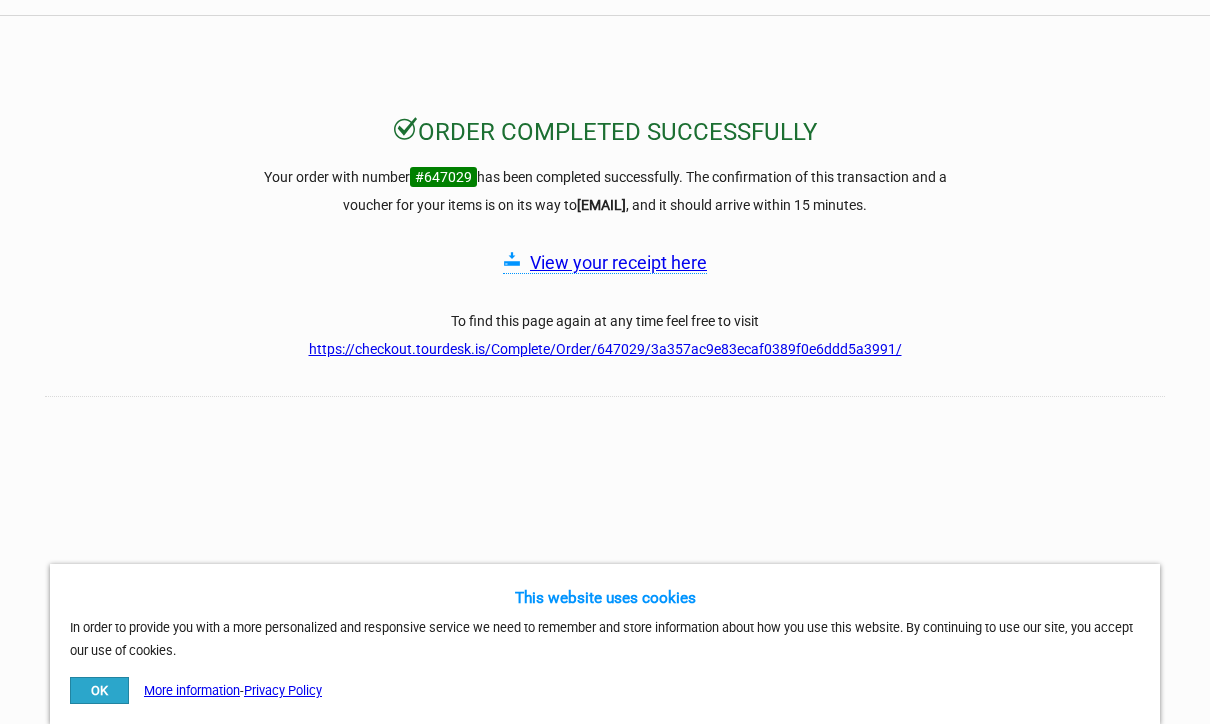 scroll, scrollTop: 65, scrollLeft: 0, axis: vertical 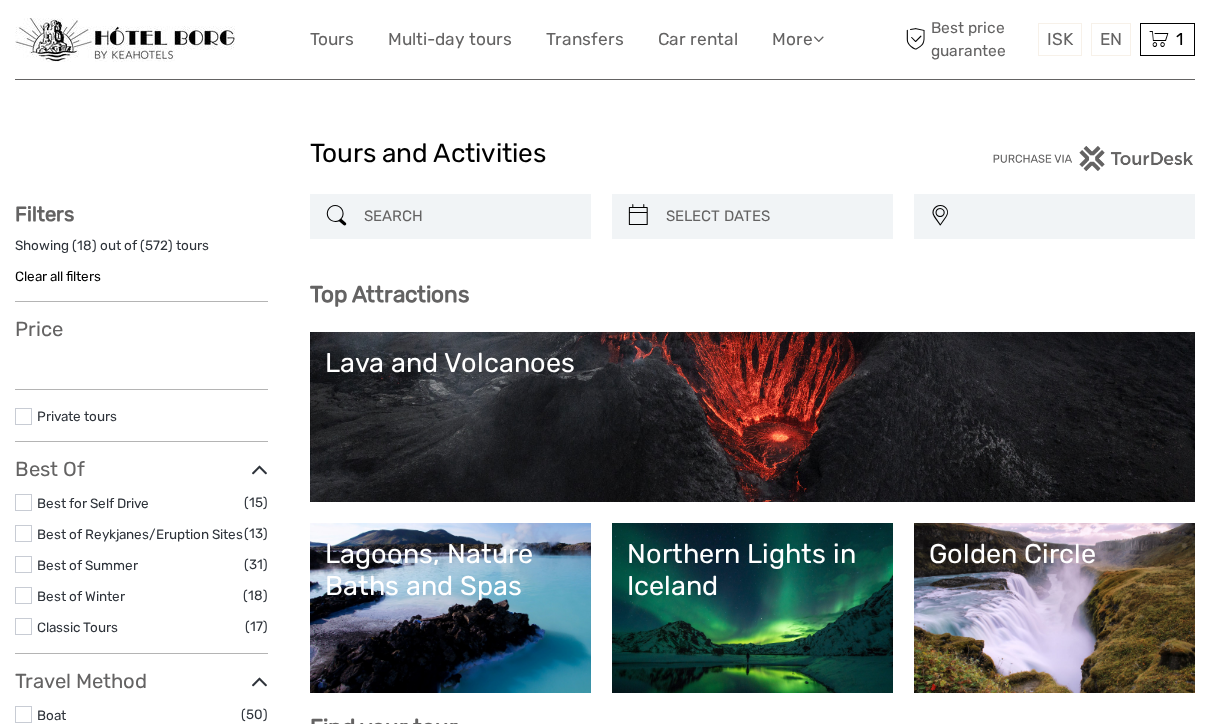 select 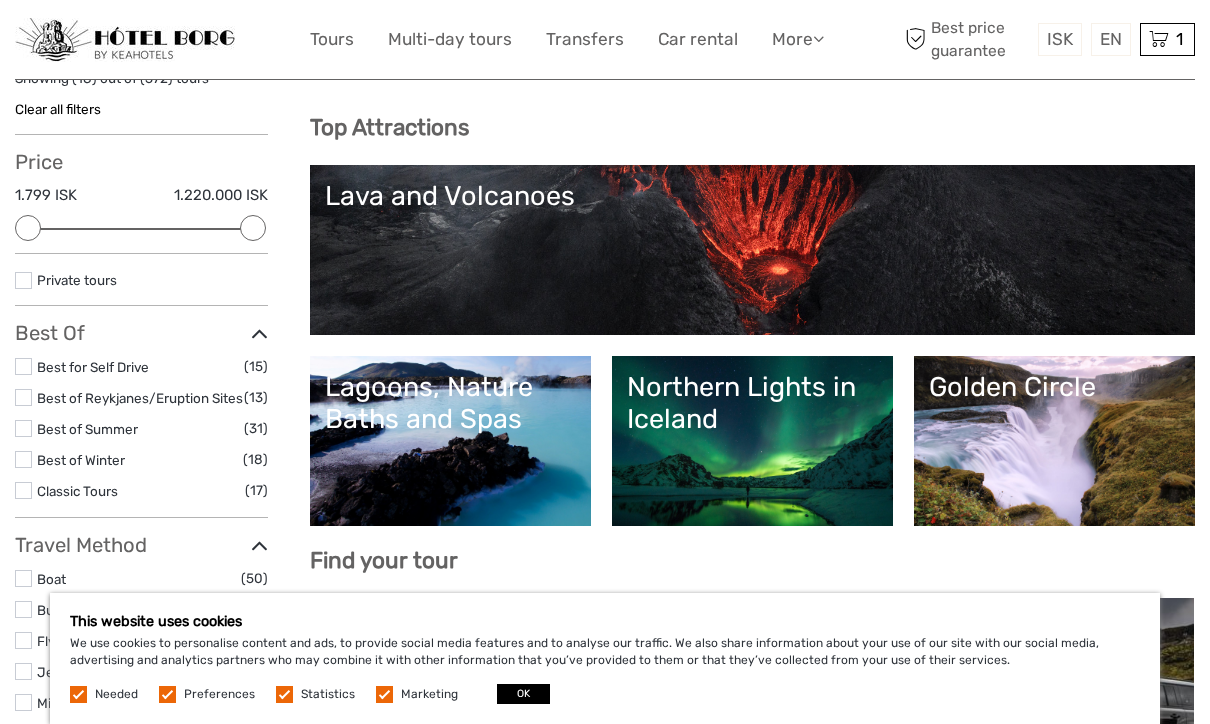 scroll, scrollTop: 188, scrollLeft: 0, axis: vertical 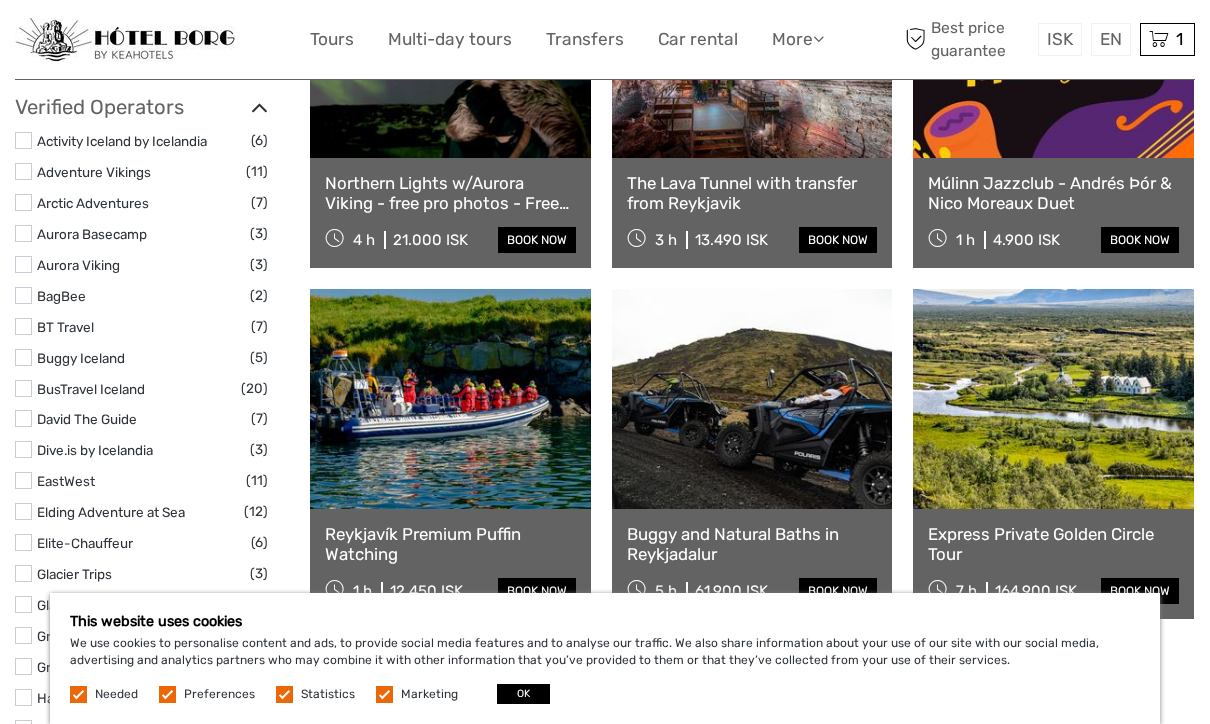 click at bounding box center [450, 399] 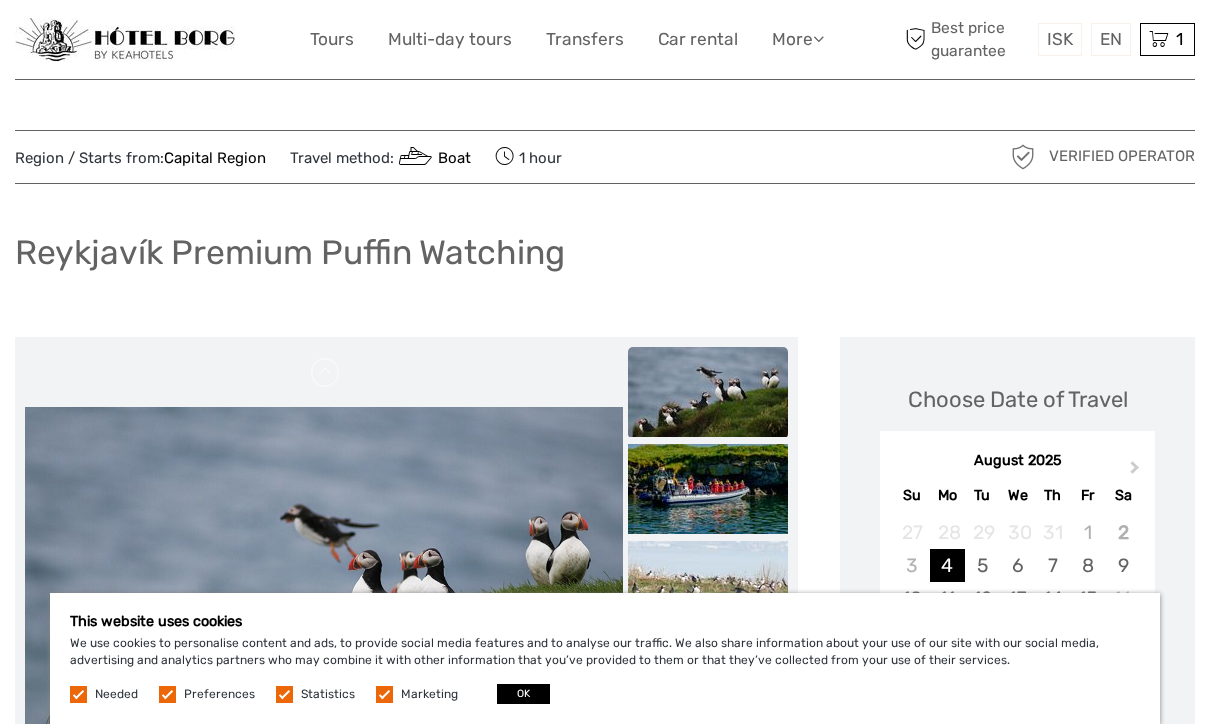 scroll, scrollTop: 27, scrollLeft: 0, axis: vertical 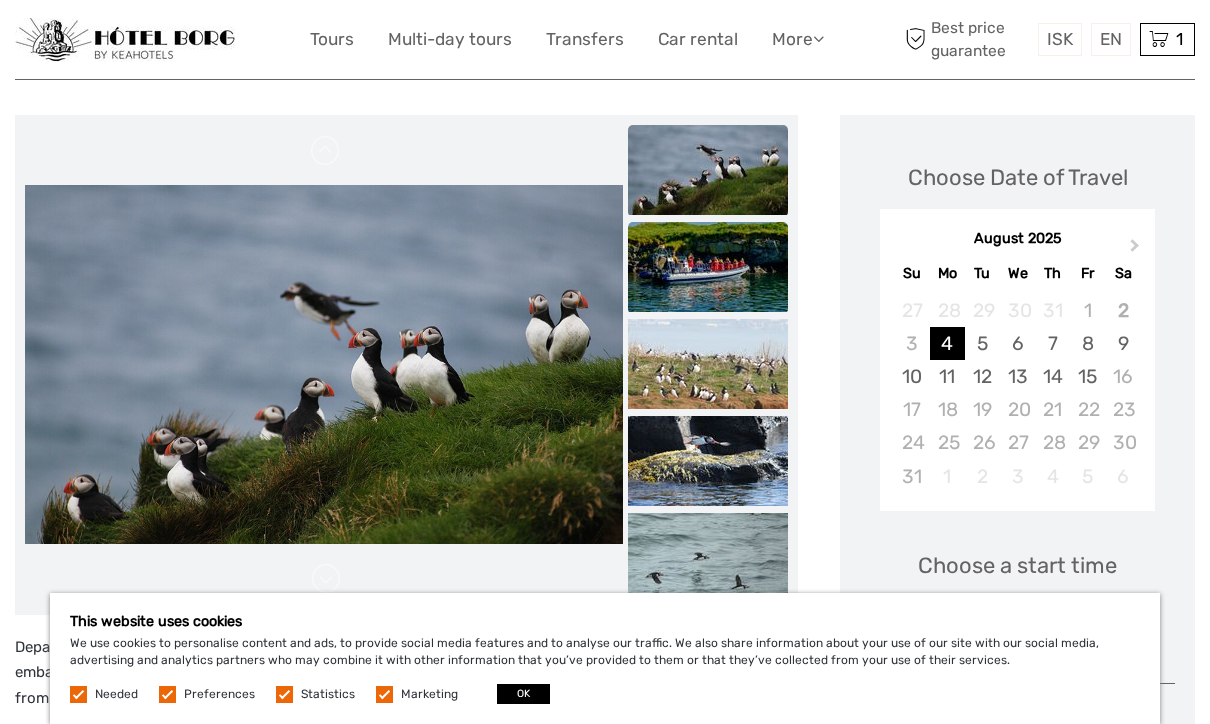 click at bounding box center (708, 267) 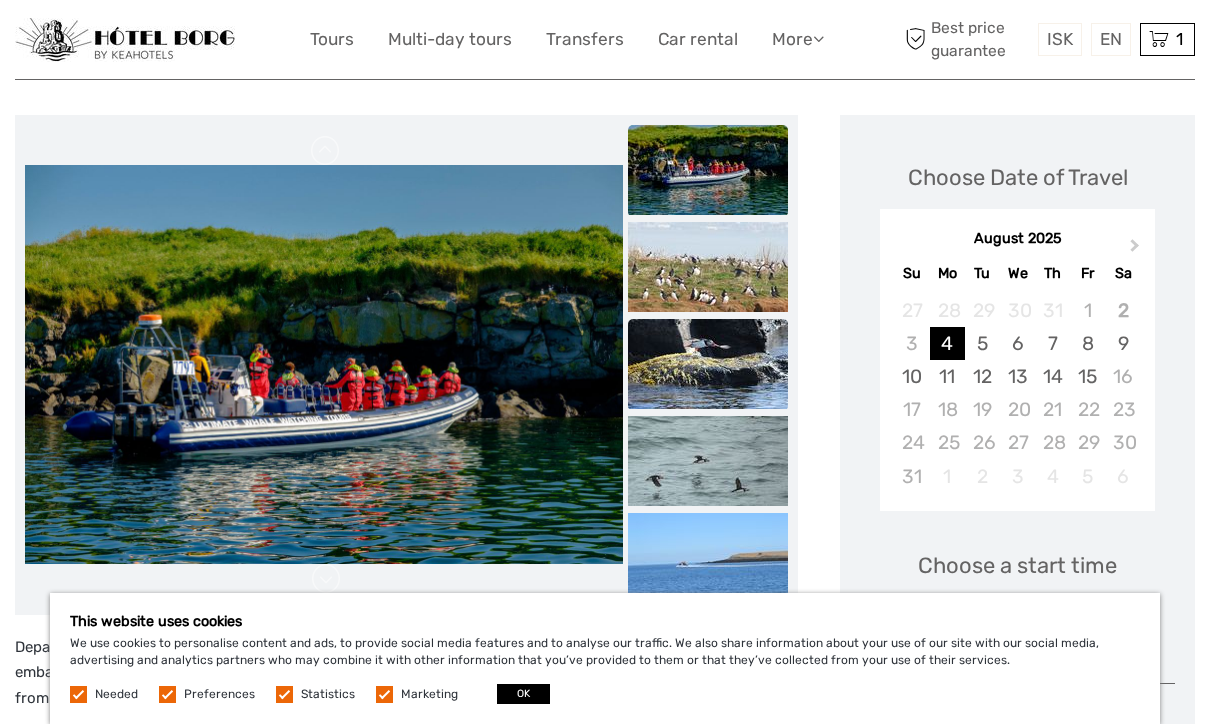 click at bounding box center (708, 364) 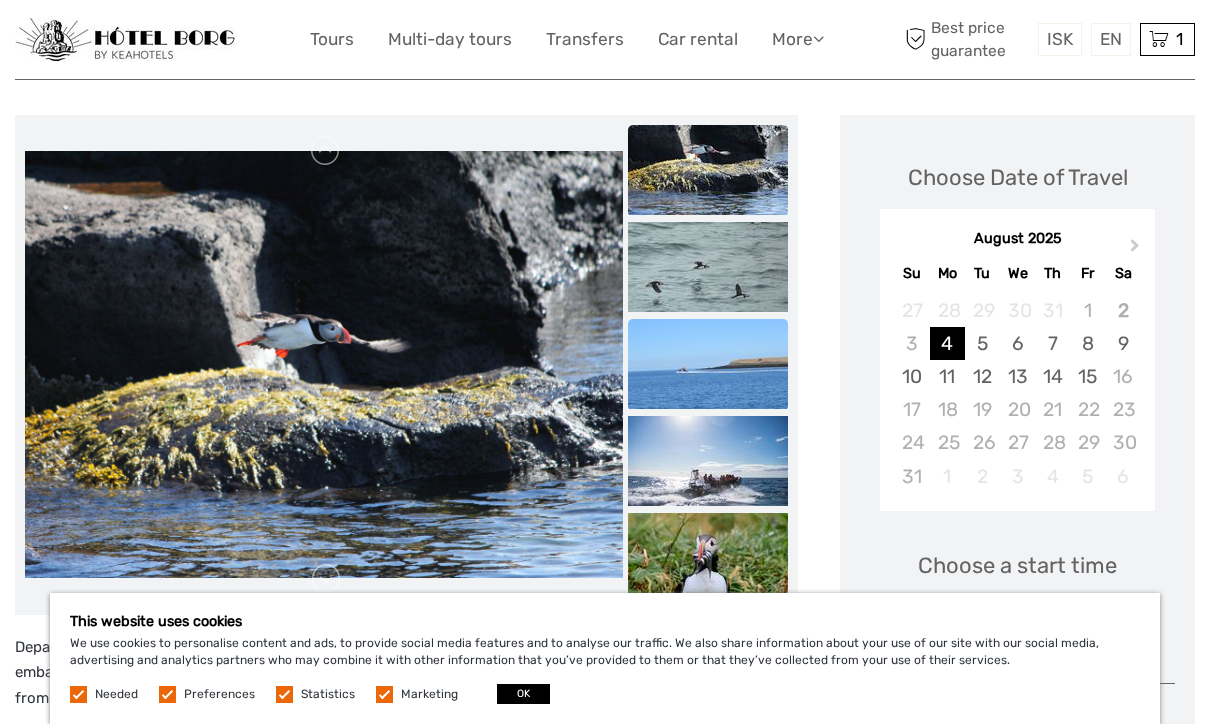 click at bounding box center [708, 364] 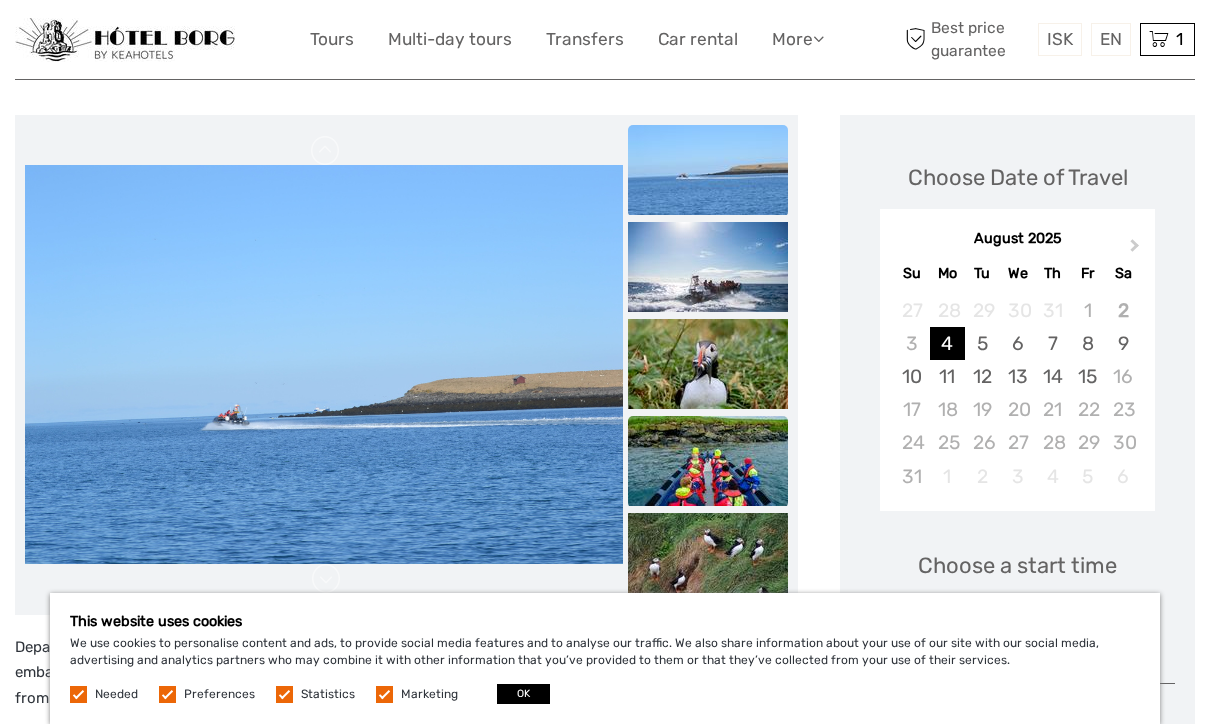click at bounding box center [708, 461] 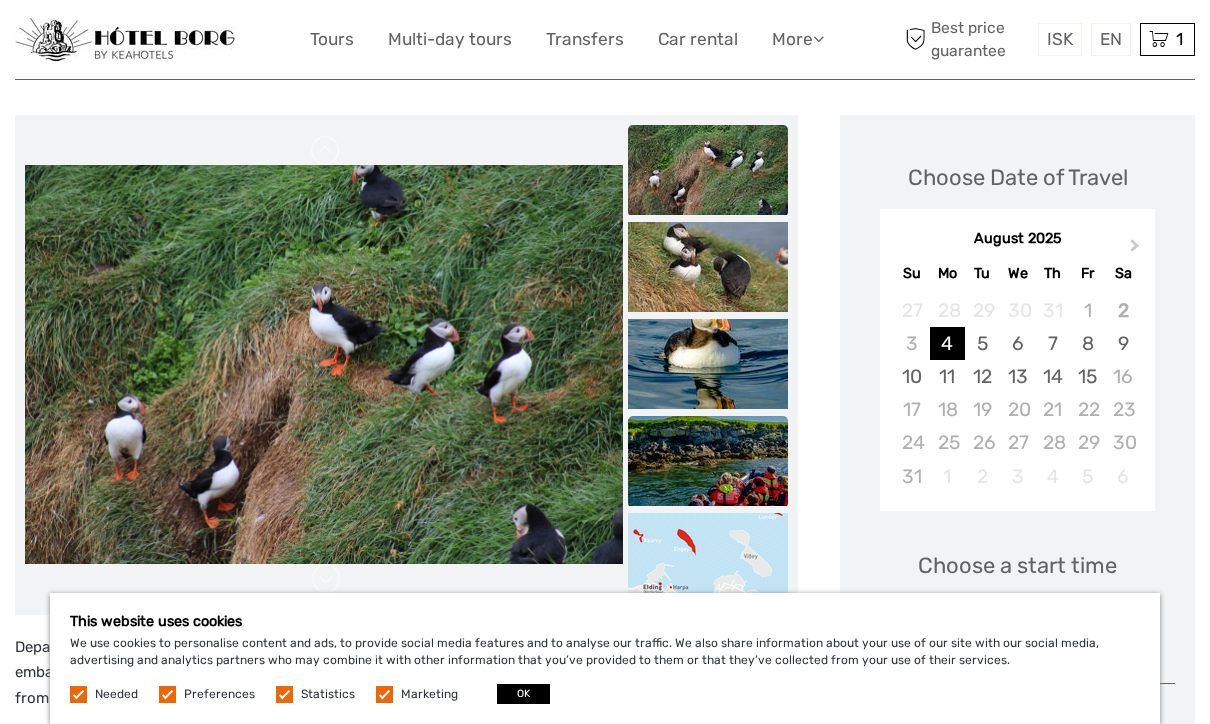 click at bounding box center (708, 461) 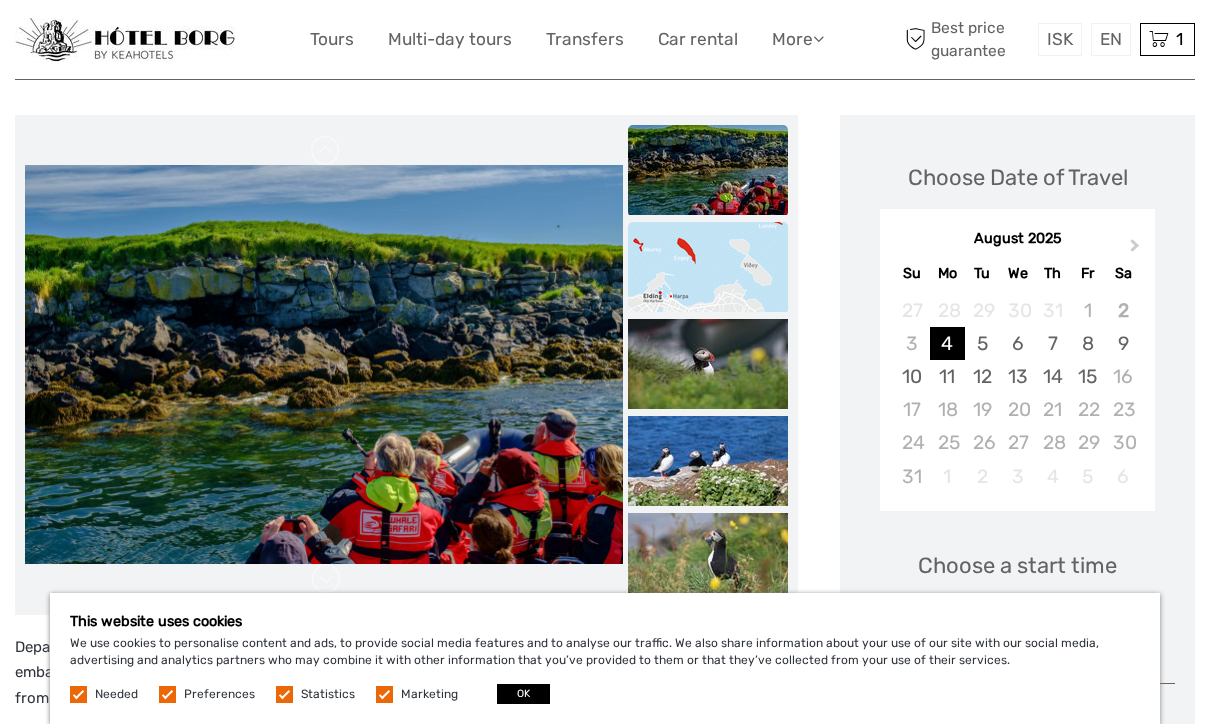 click at bounding box center (708, 267) 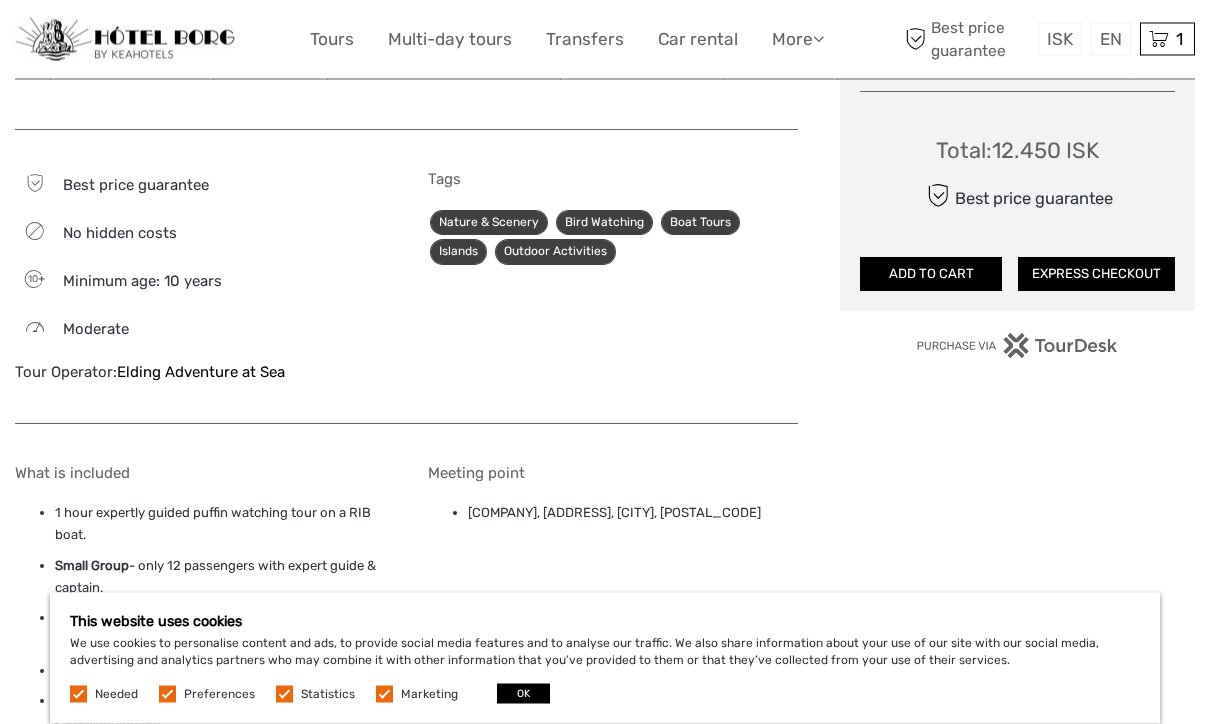 scroll, scrollTop: 1117, scrollLeft: 0, axis: vertical 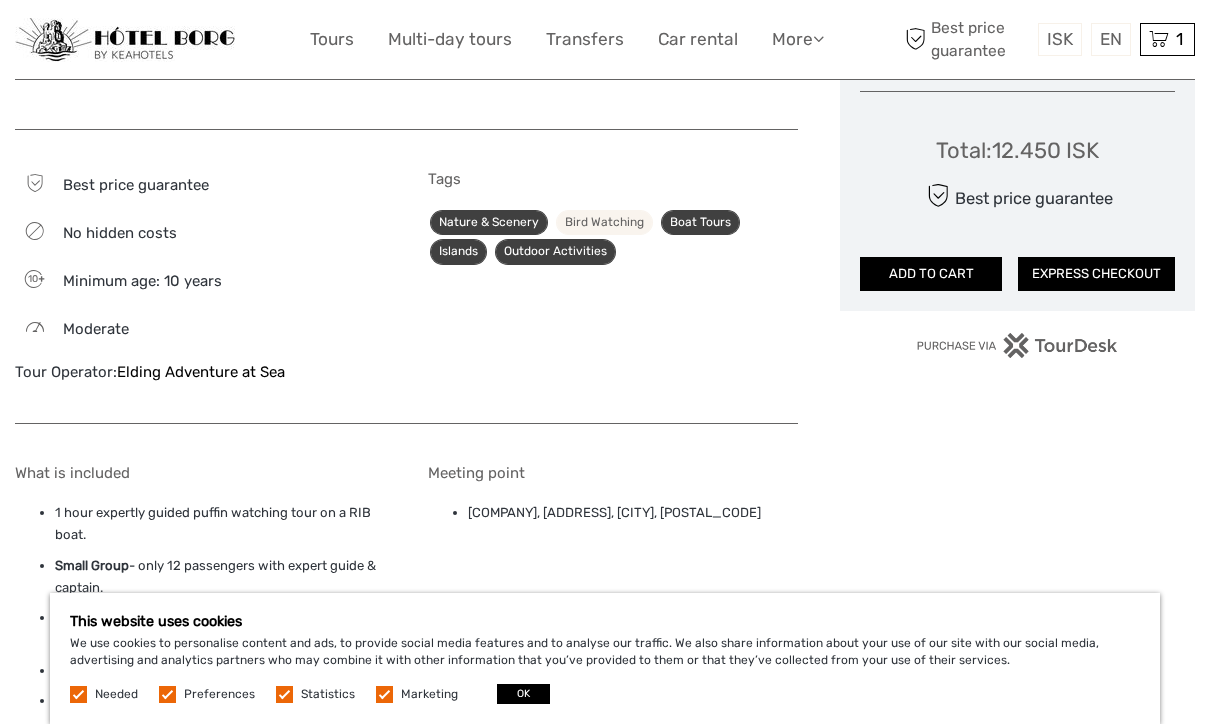 click on "Bird Watching" at bounding box center [604, 222] 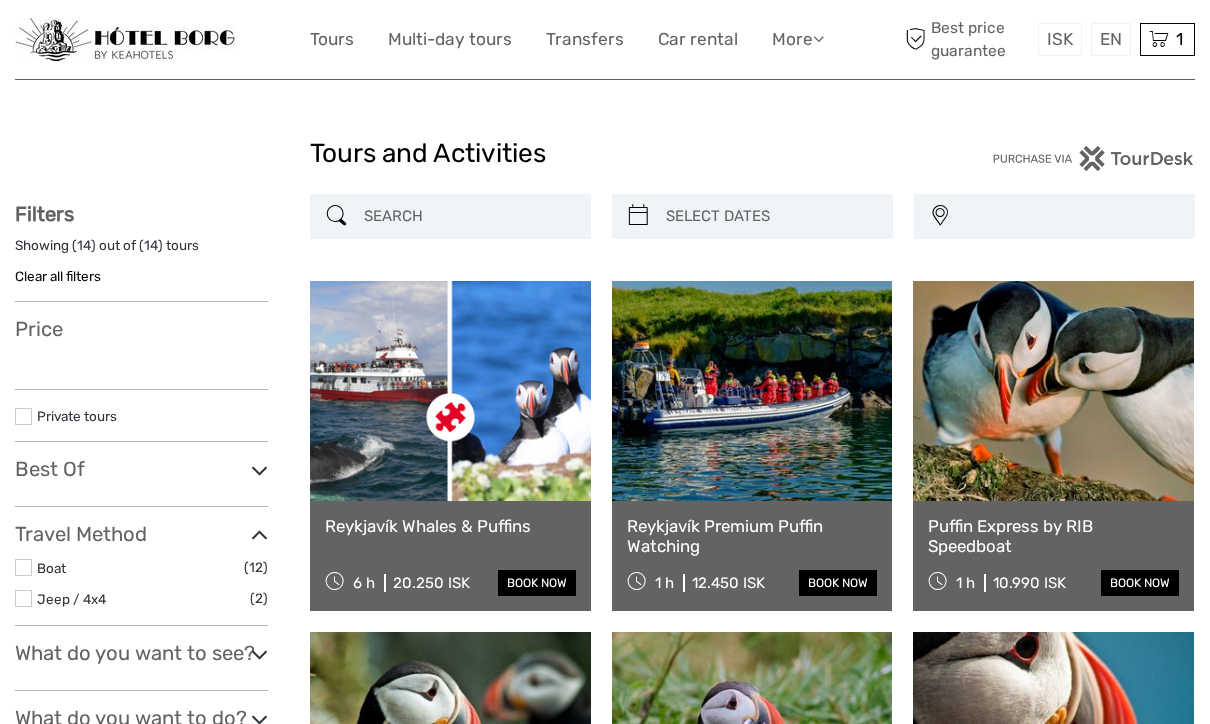 select 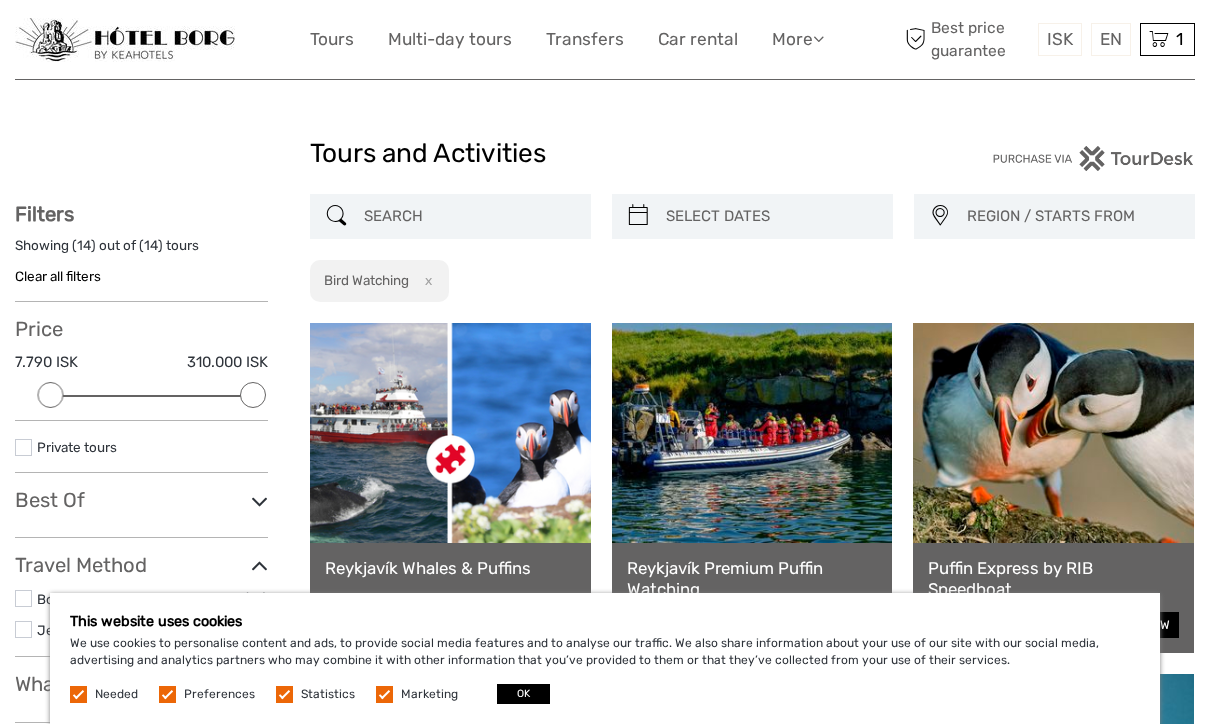 scroll, scrollTop: 0, scrollLeft: 0, axis: both 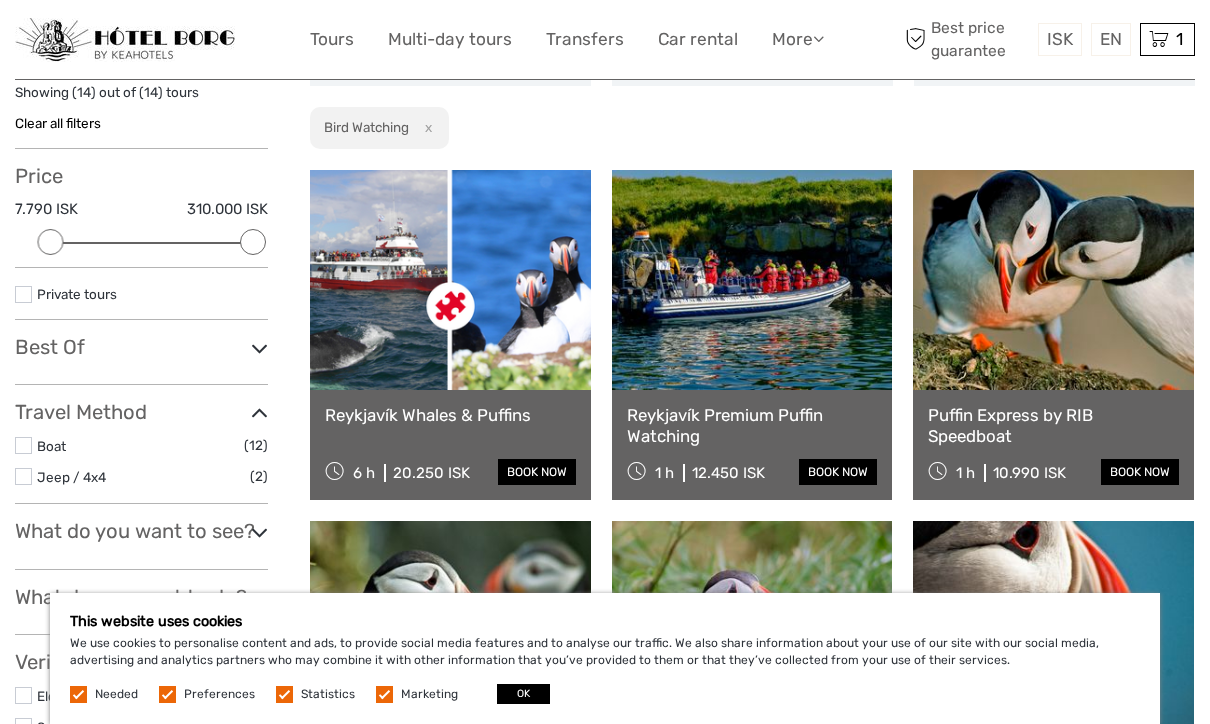 click at bounding box center [1053, 280] 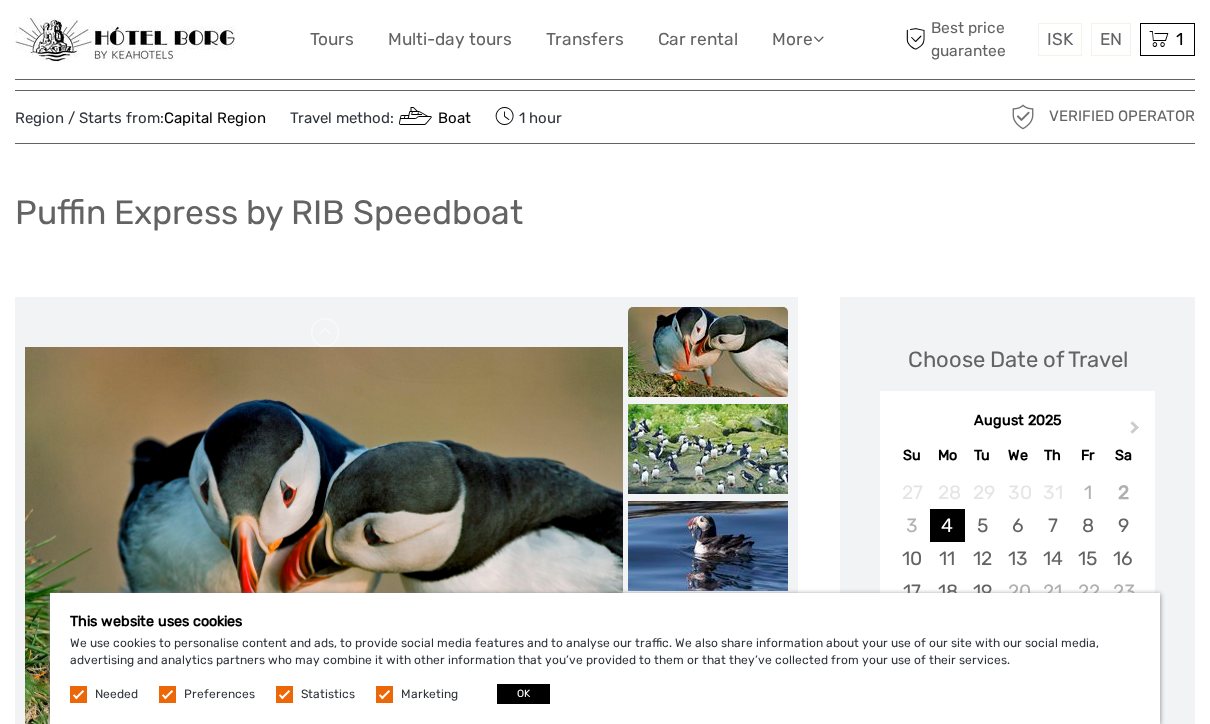 scroll, scrollTop: 90, scrollLeft: 0, axis: vertical 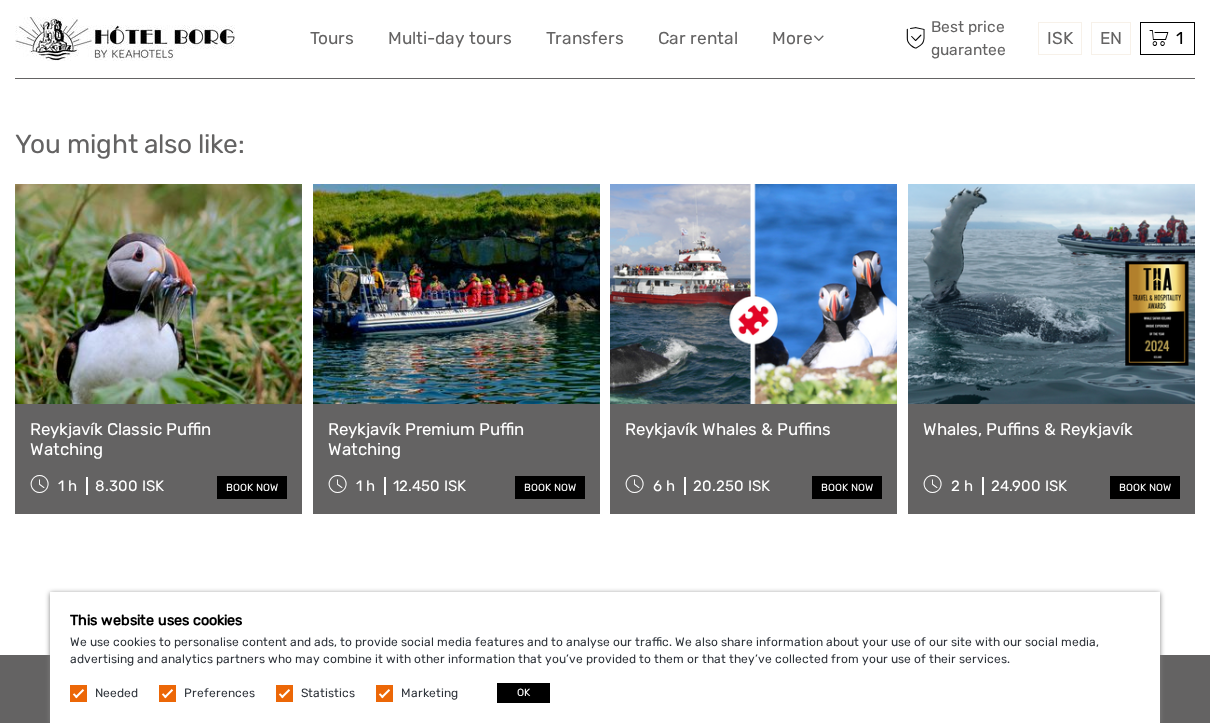 click at bounding box center (158, 295) 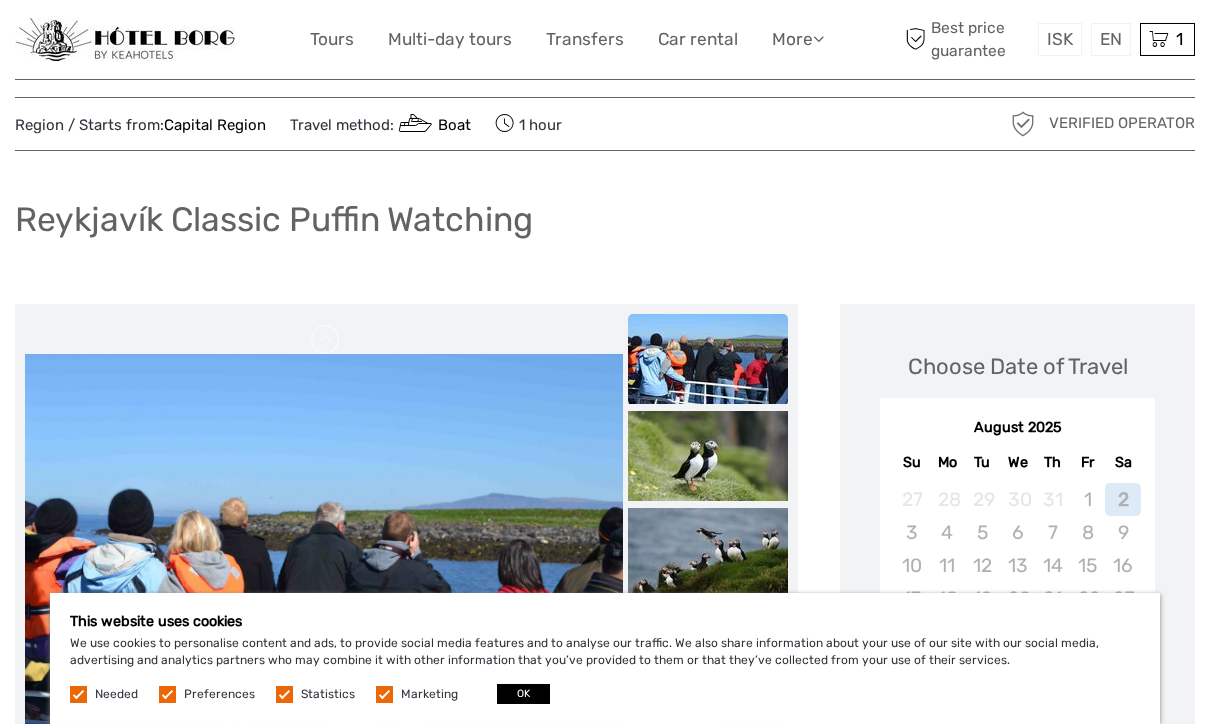 scroll, scrollTop: 166, scrollLeft: 0, axis: vertical 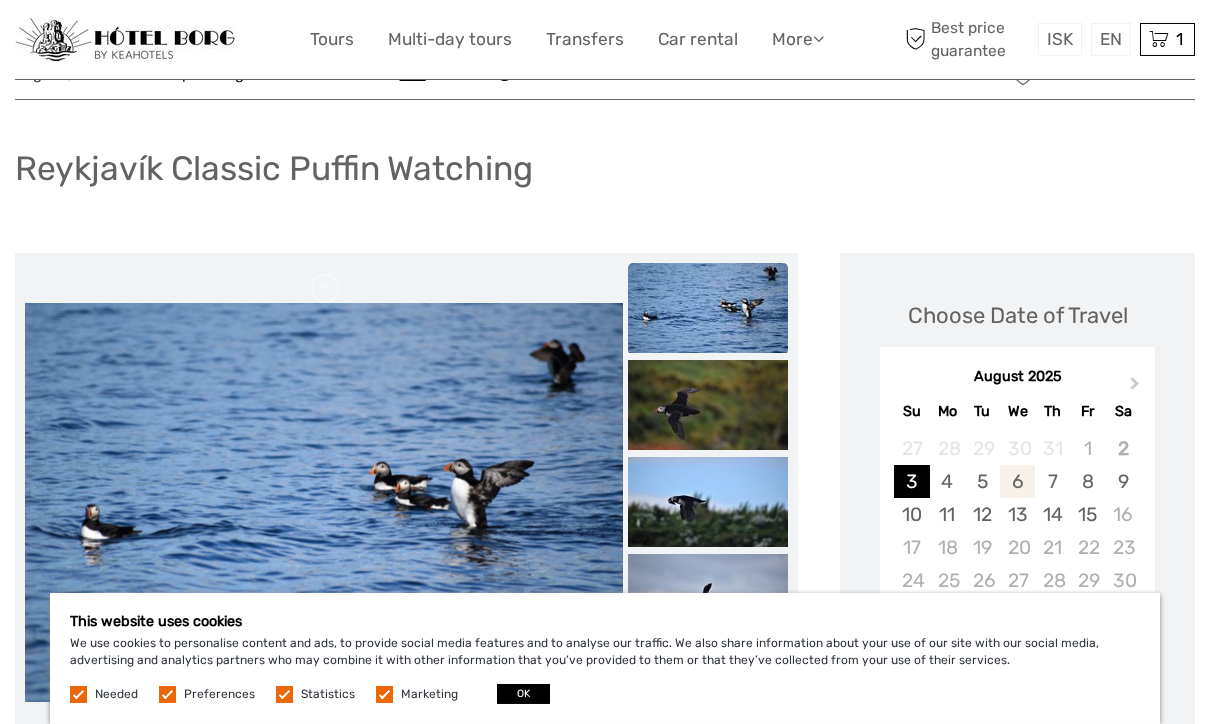 click on "6" at bounding box center [1017, 481] 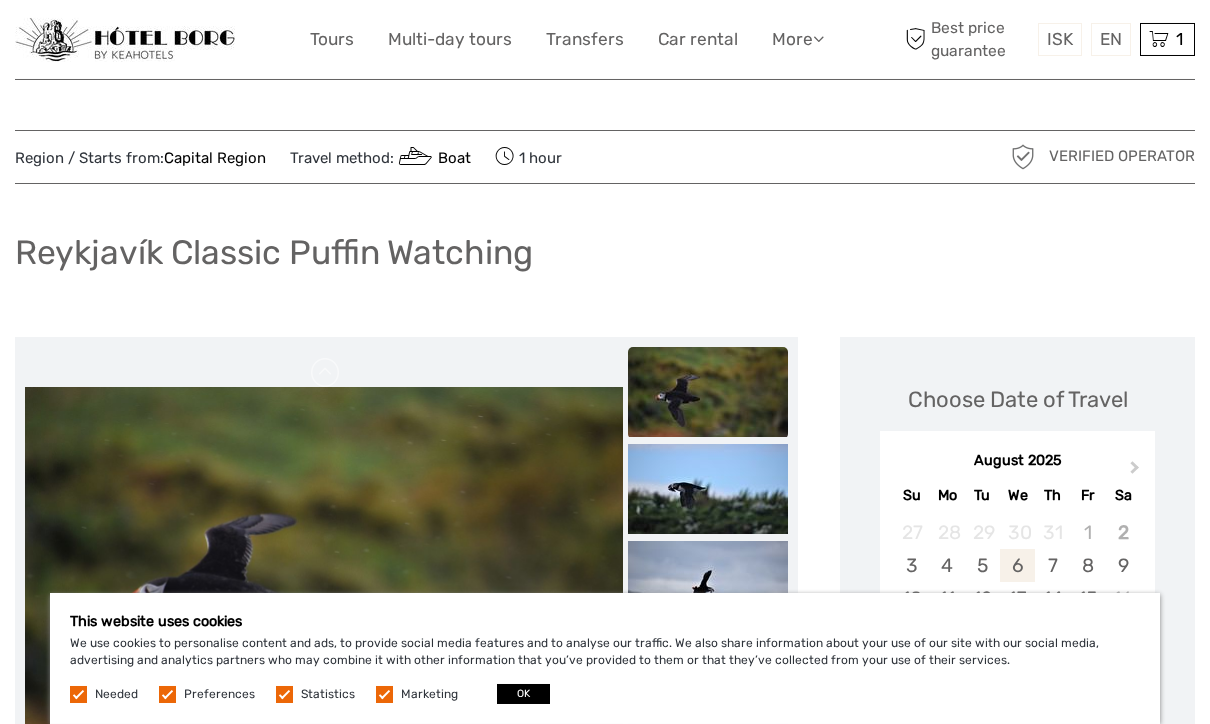 scroll, scrollTop: 0, scrollLeft: 0, axis: both 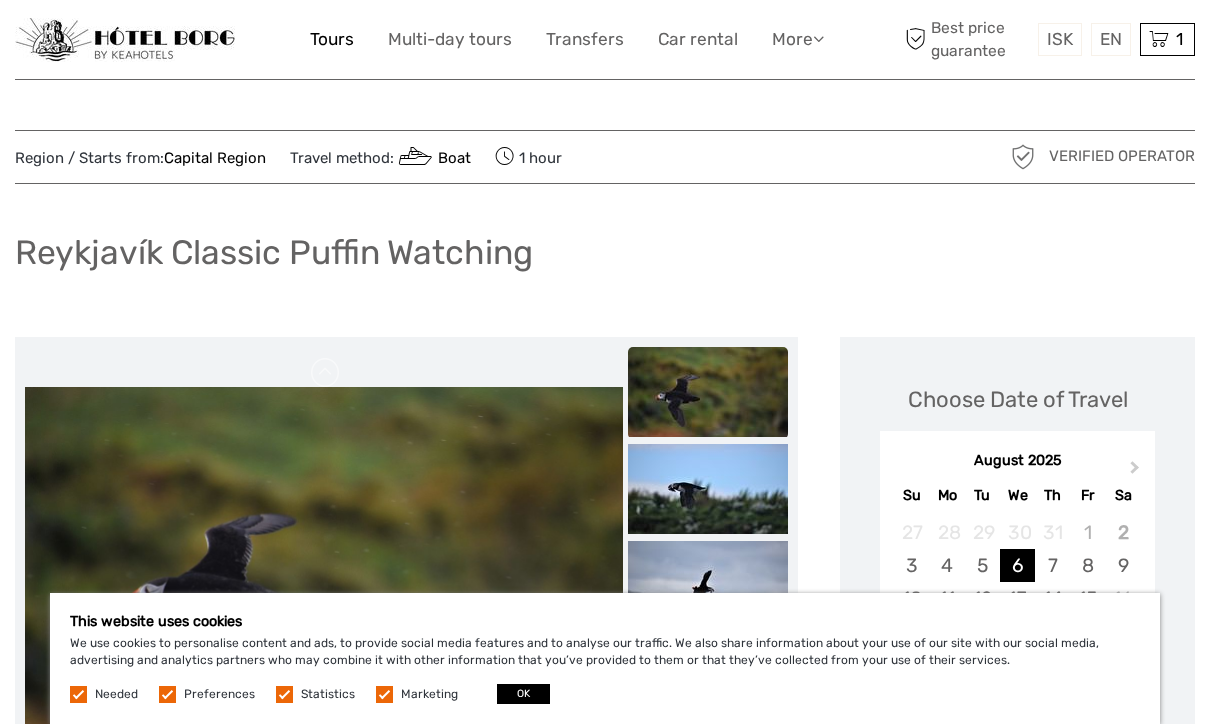 click on "Tours" at bounding box center [332, 39] 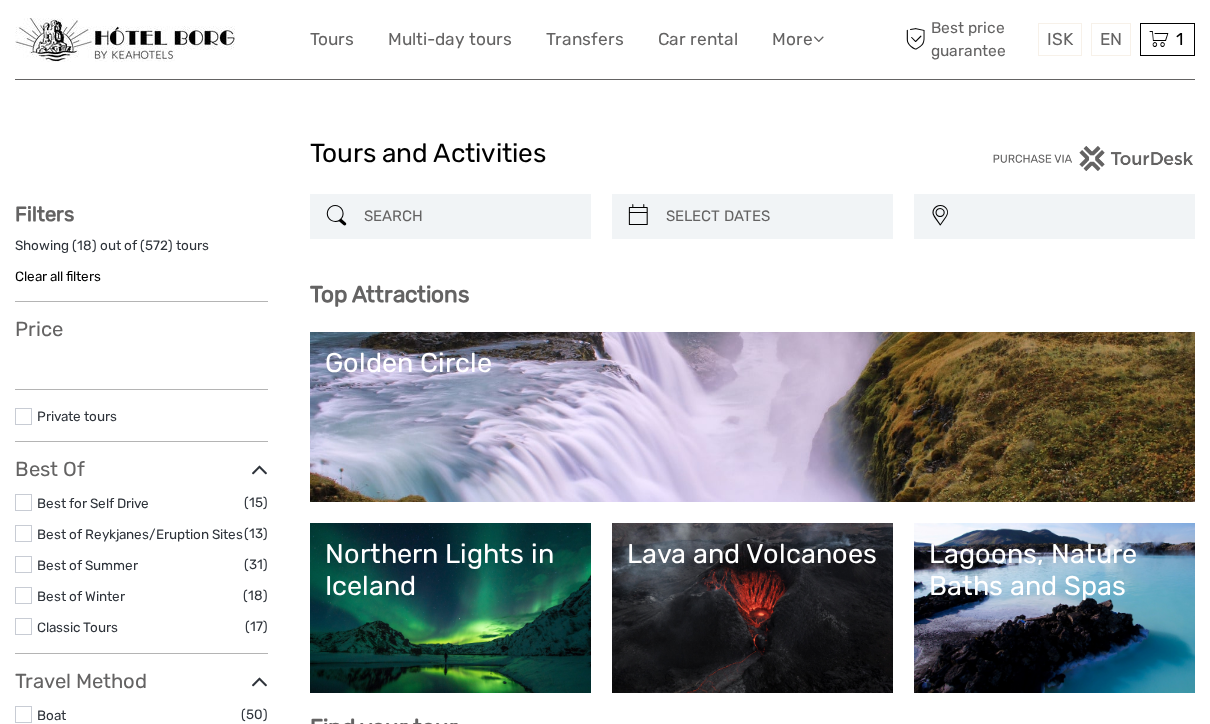 select 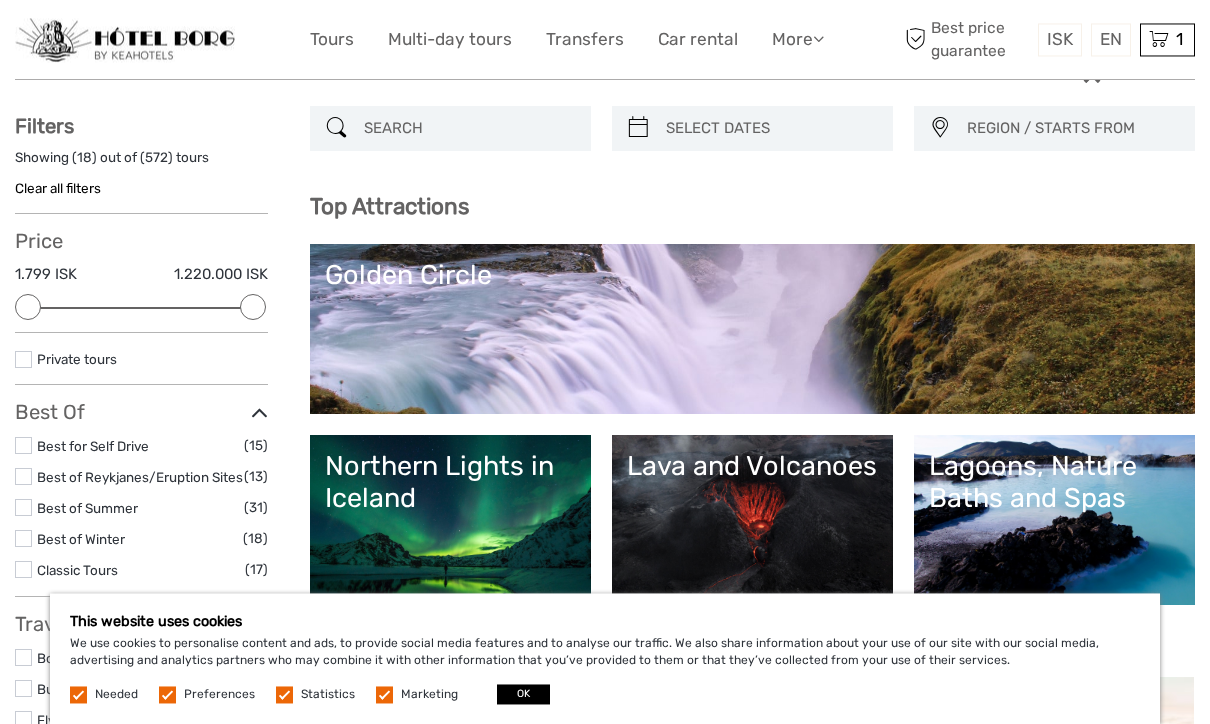 scroll, scrollTop: 182, scrollLeft: 0, axis: vertical 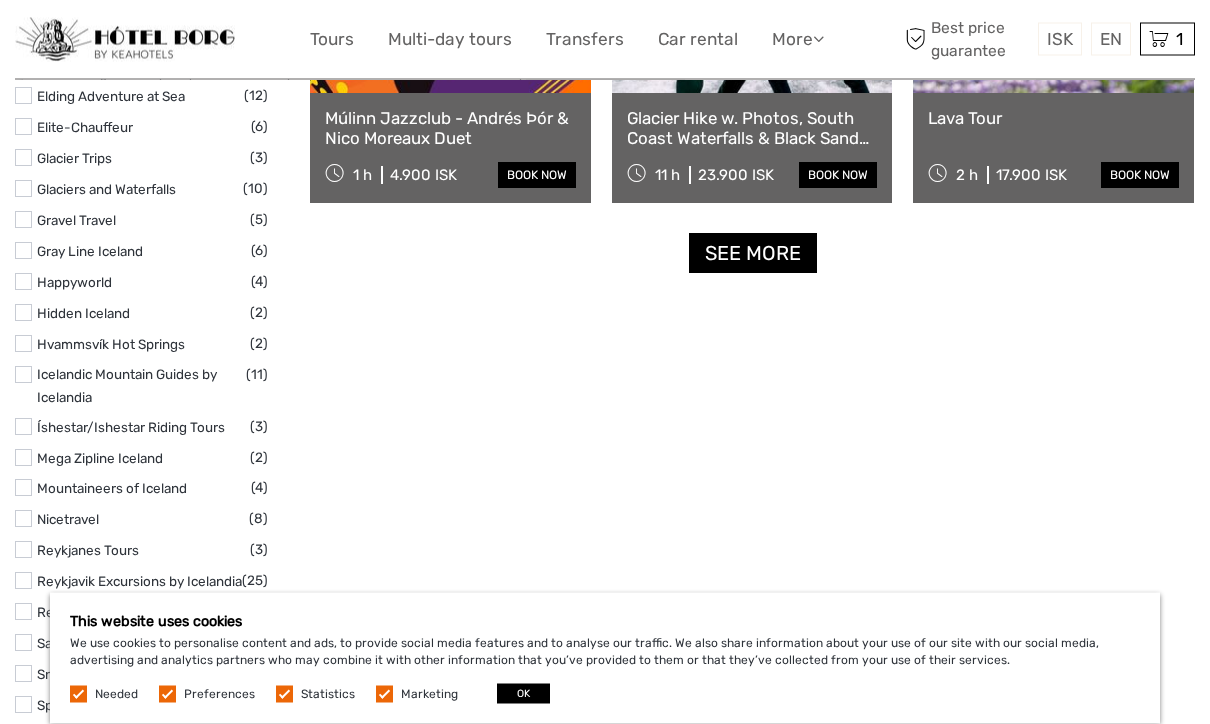 click on "REGION / STARTS FROM
Capital Region
North
Reykjanes / Keflavík
South
Southeast
West
Westfjords
Capital Region
North
Reykjanes / Keflavík
South
Southeast
West
Westfjords
Top Attractions
Lagoons, Nature Baths and Spas
Lava and Volcanoes
Northern Lights in Iceland
Golden Circle
Golden Circle
Northern Lights in Iceland
Lava and Volcanoes" at bounding box center (752, -727) 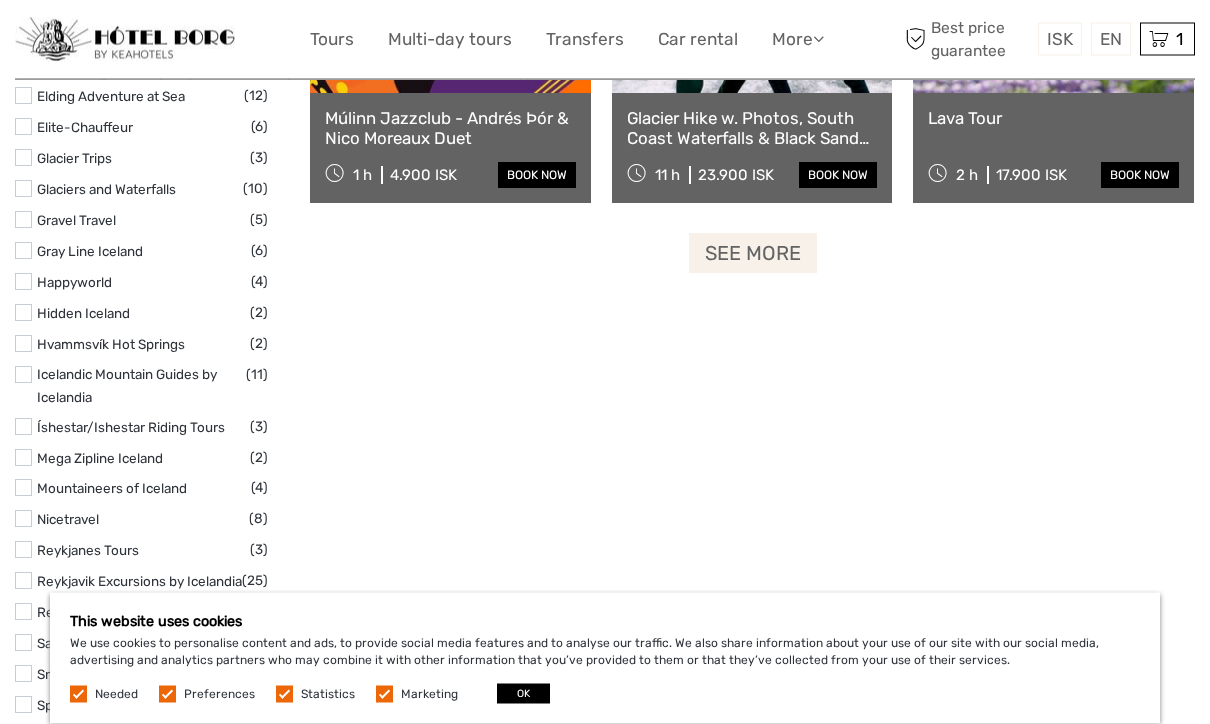 click on "See more" at bounding box center (753, 254) 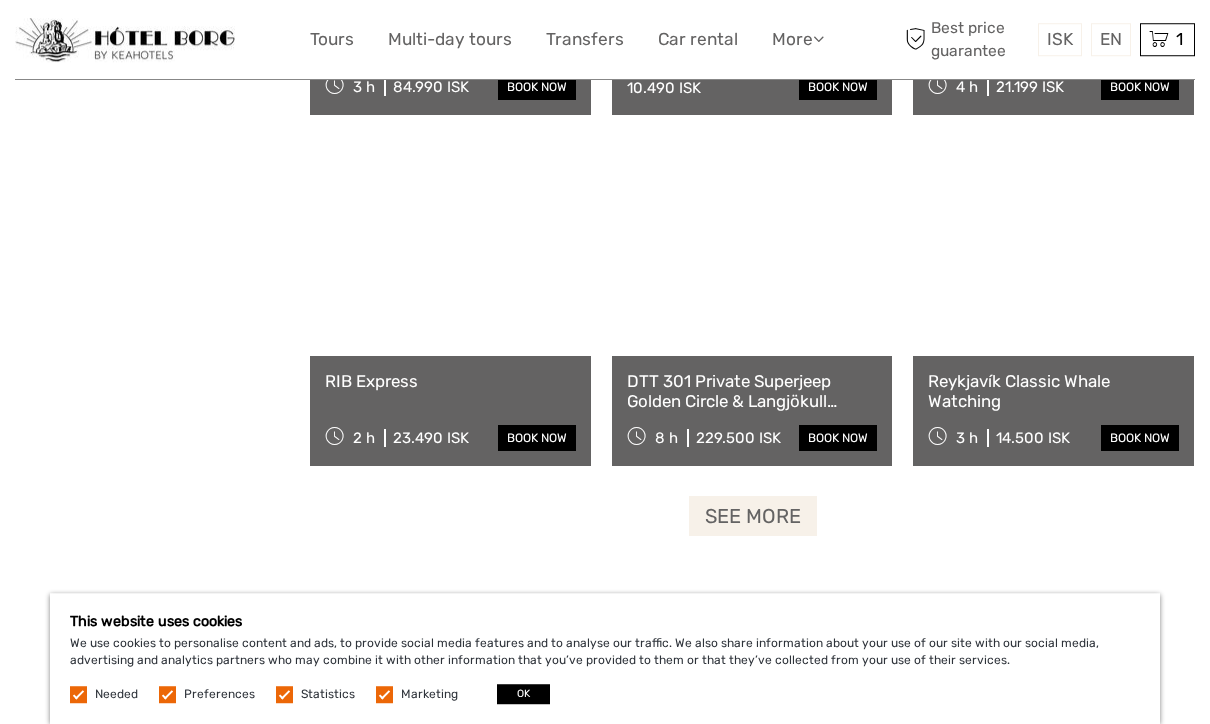 scroll, scrollTop: 3988, scrollLeft: 0, axis: vertical 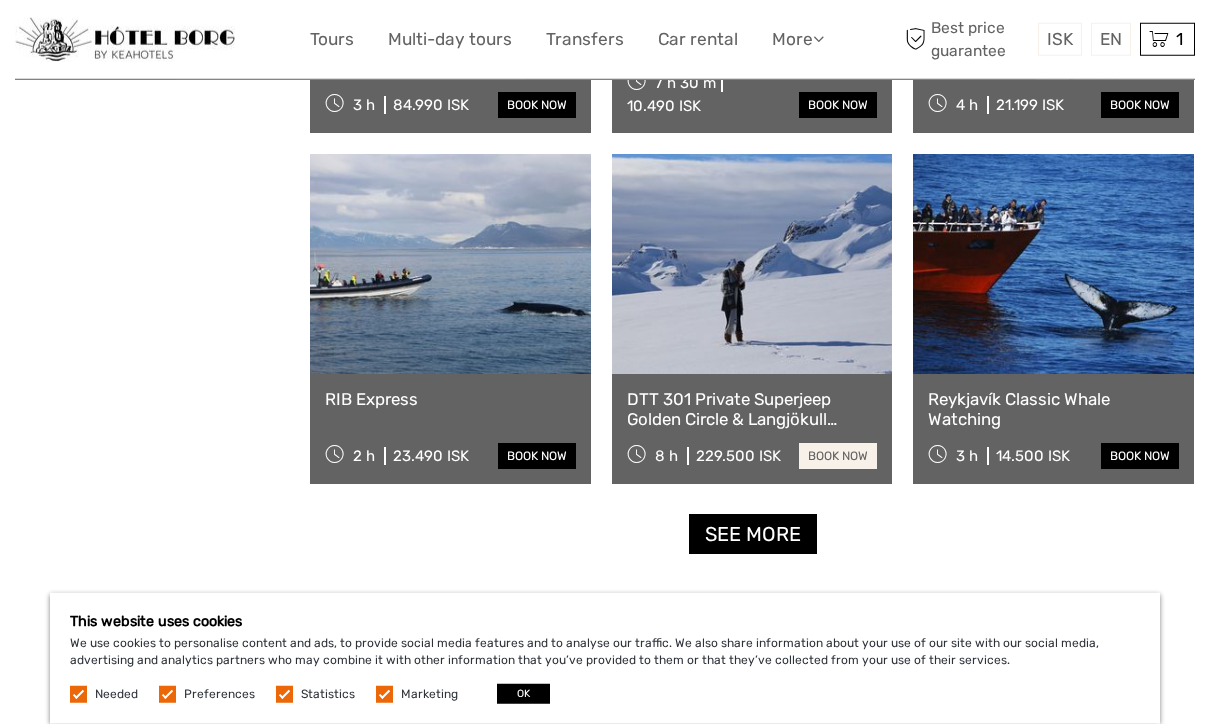 click on "book now" at bounding box center (838, 456) 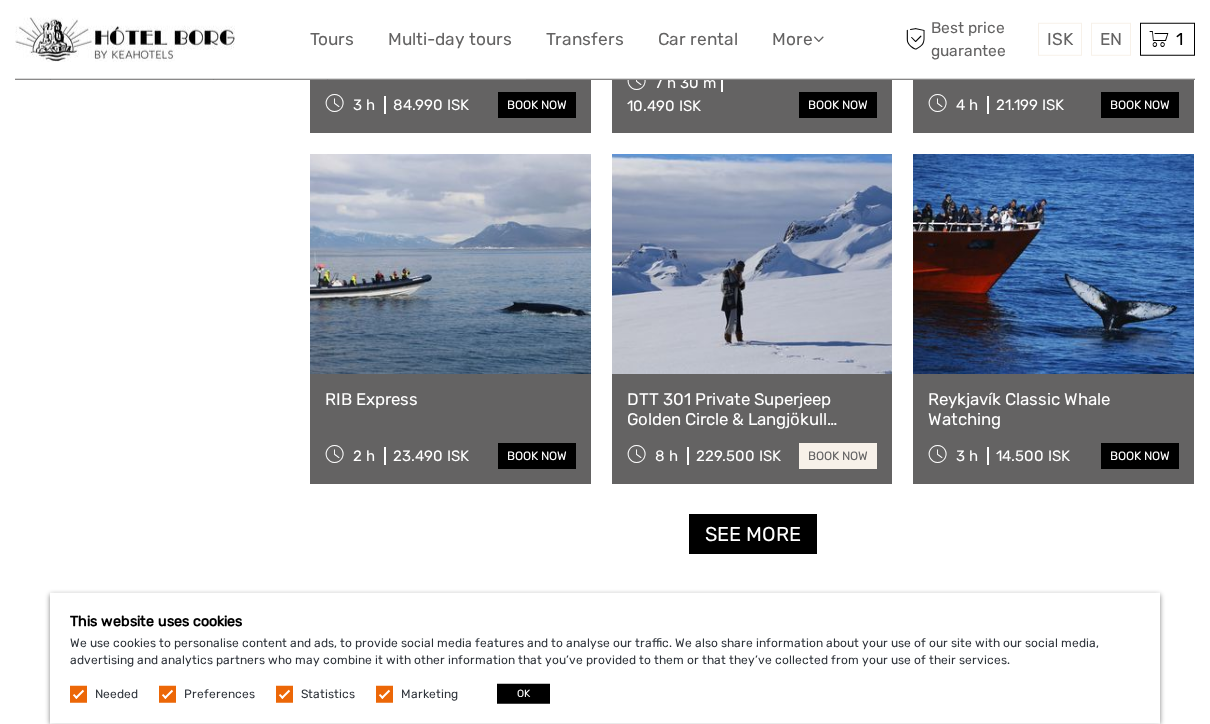 scroll, scrollTop: 3987, scrollLeft: 0, axis: vertical 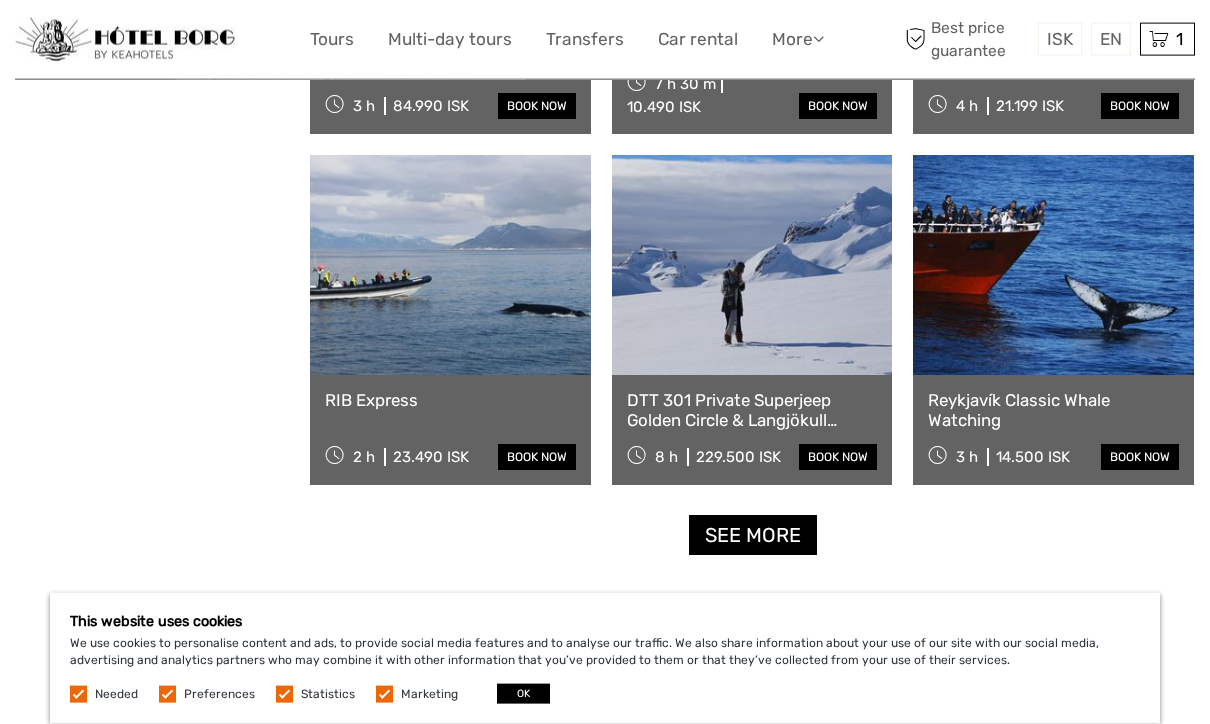 click at bounding box center (125, 40) 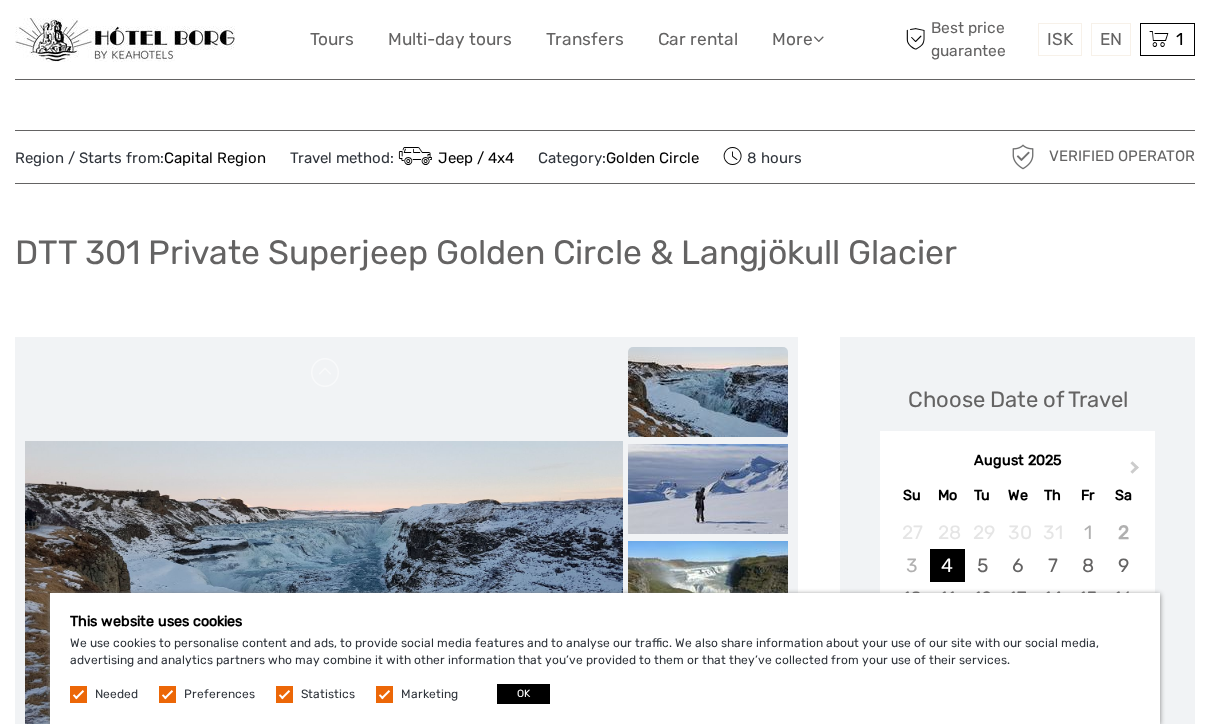 scroll, scrollTop: 0, scrollLeft: 0, axis: both 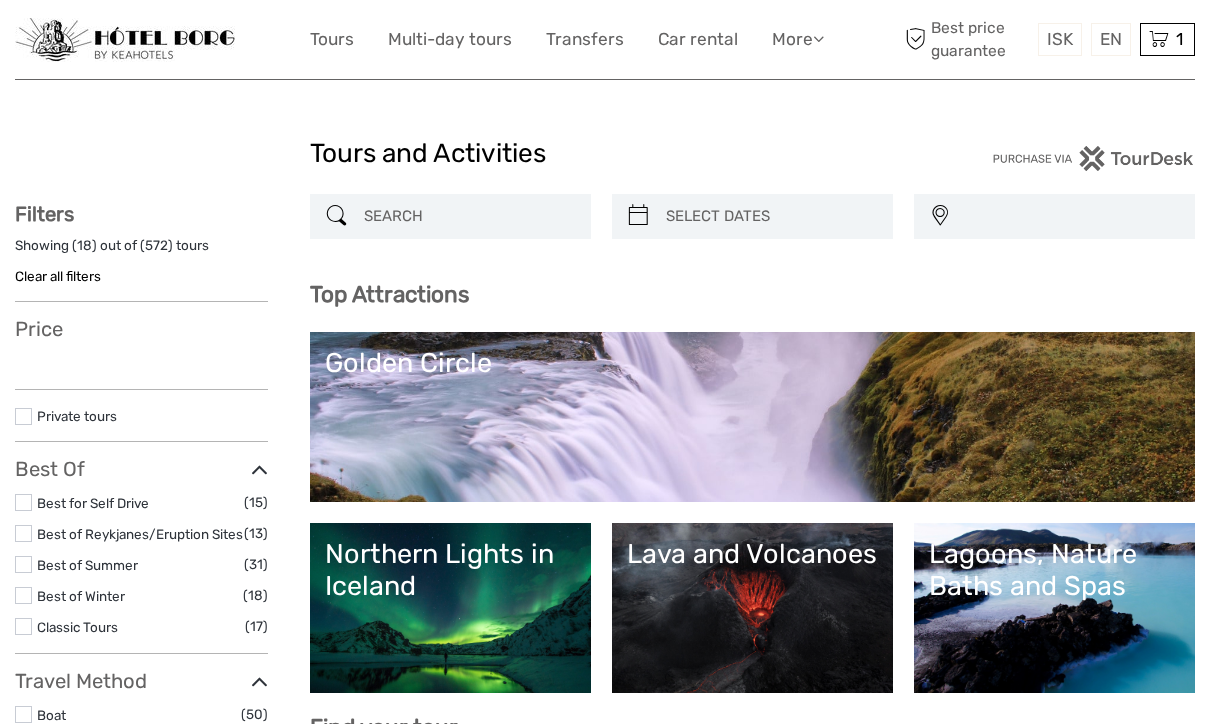 select 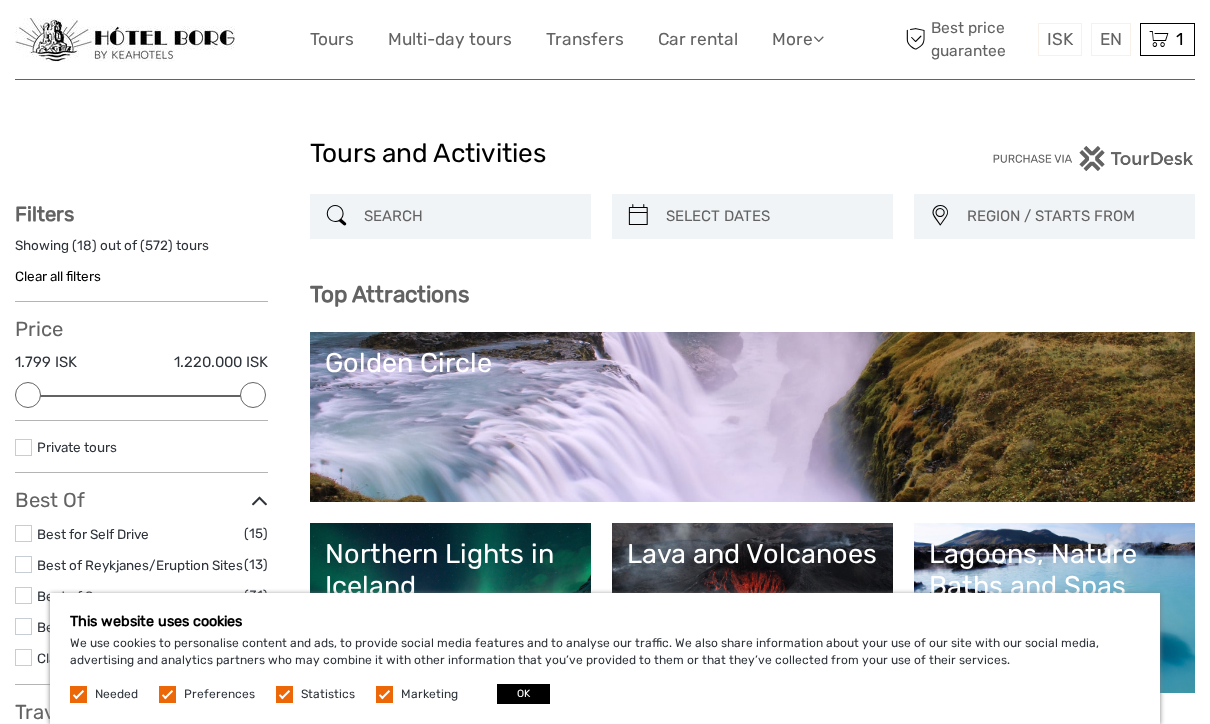 scroll, scrollTop: 0, scrollLeft: 0, axis: both 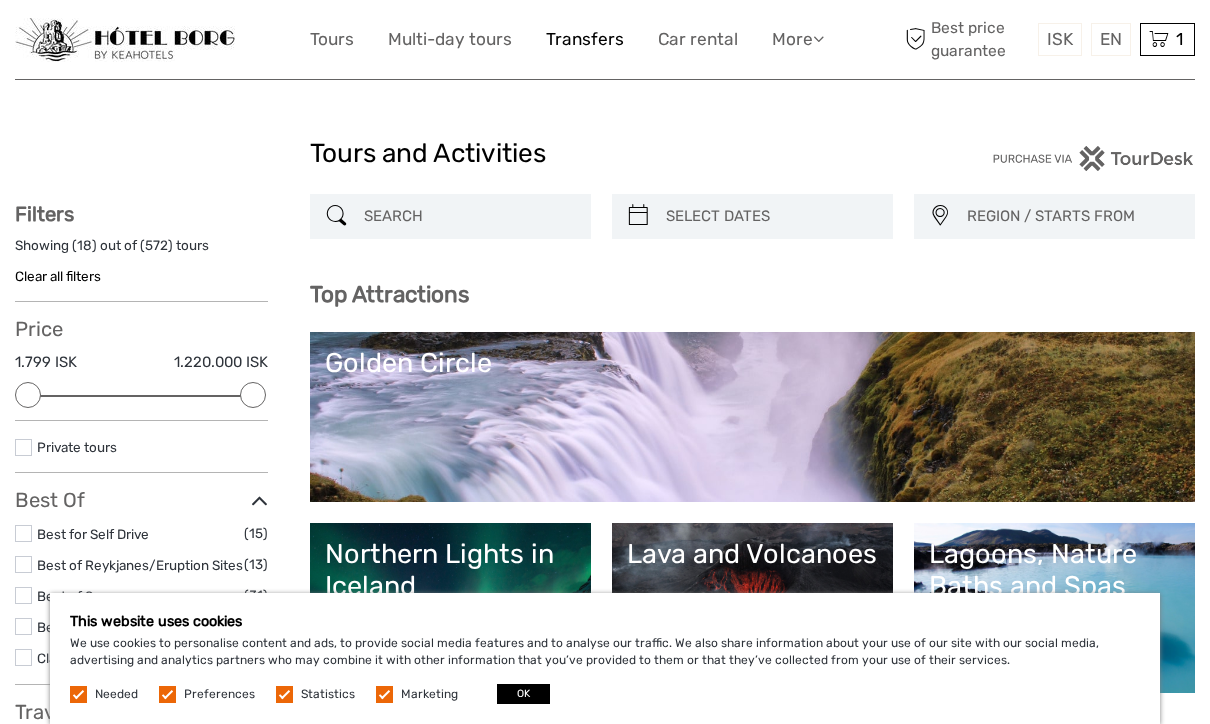 click on "Transfers" at bounding box center (585, 39) 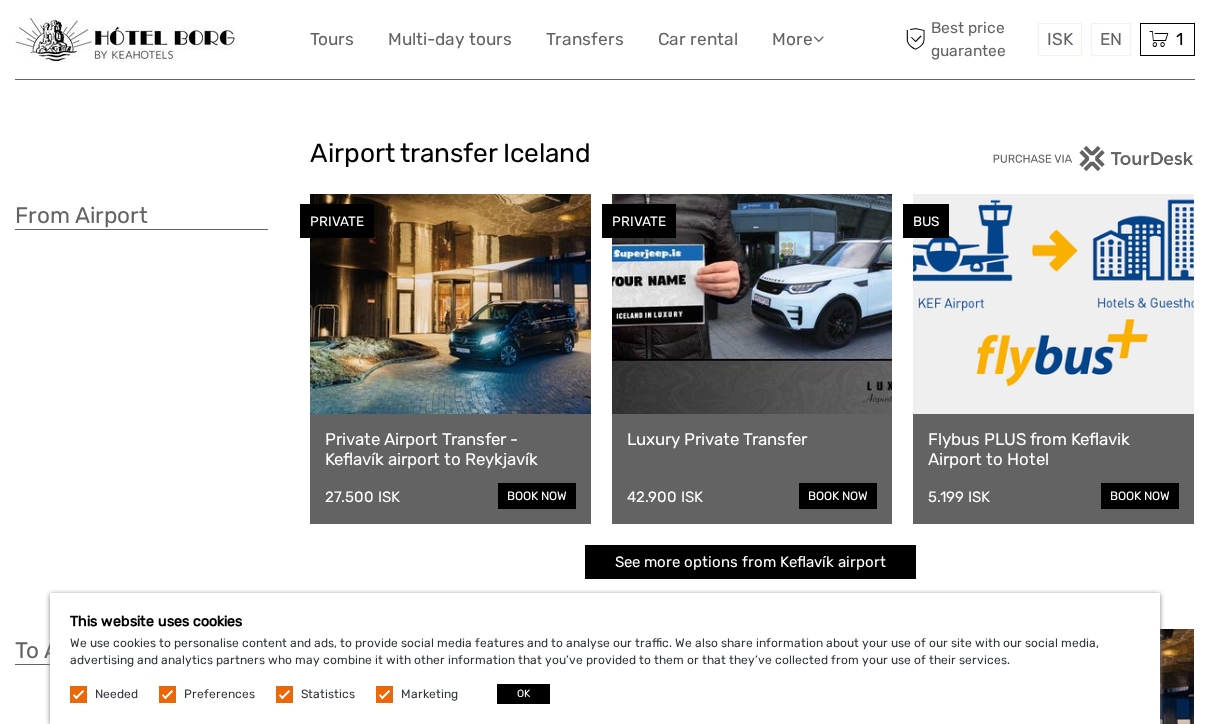 scroll, scrollTop: 0, scrollLeft: 0, axis: both 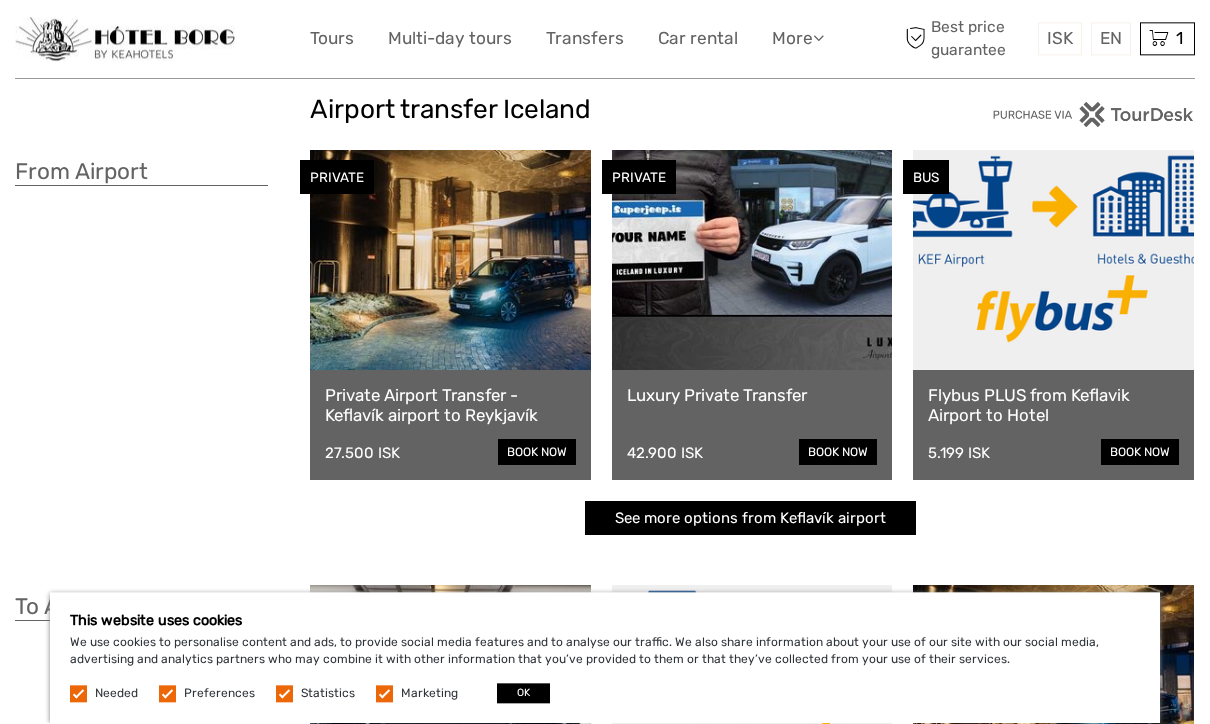 click at bounding box center (1053, 261) 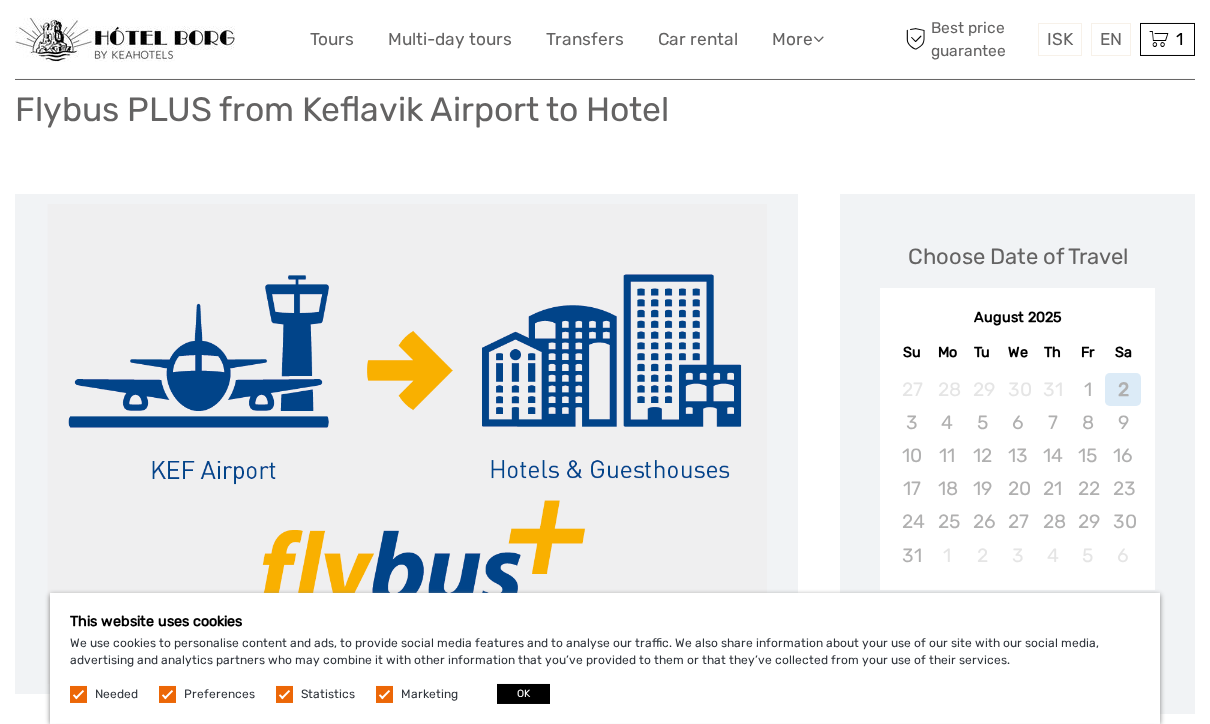scroll, scrollTop: 186, scrollLeft: 0, axis: vertical 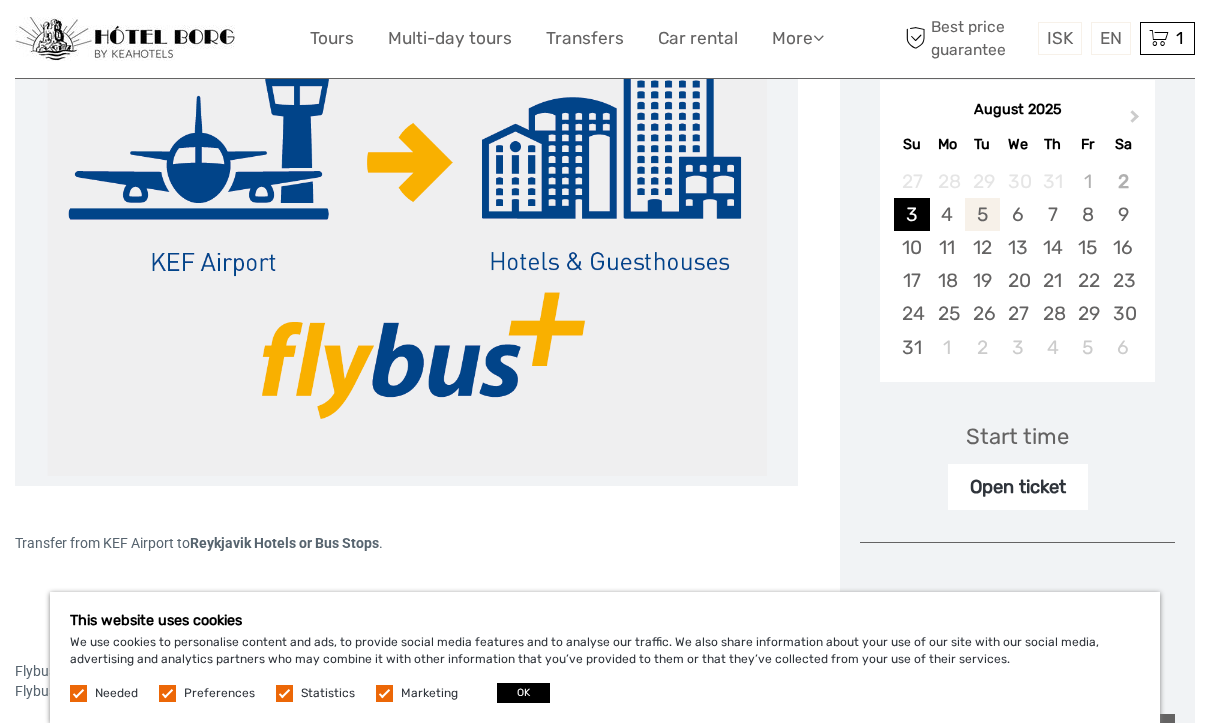 click on "5" at bounding box center [982, 215] 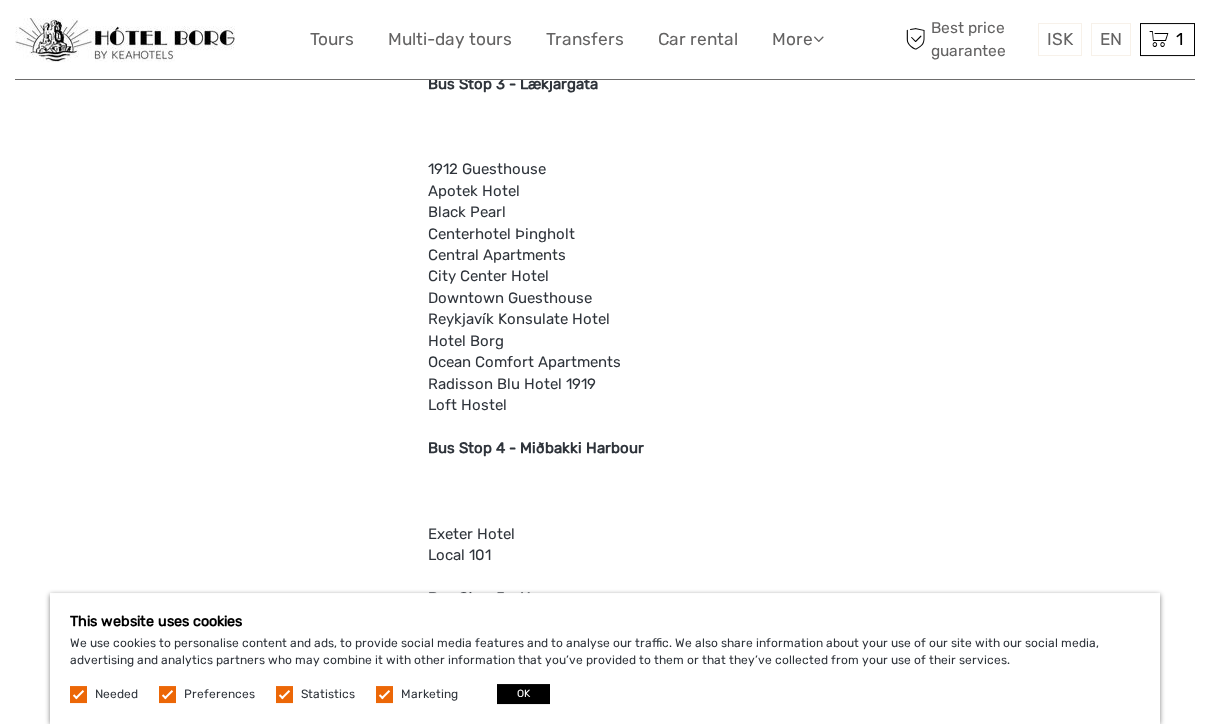 scroll, scrollTop: 2276, scrollLeft: 0, axis: vertical 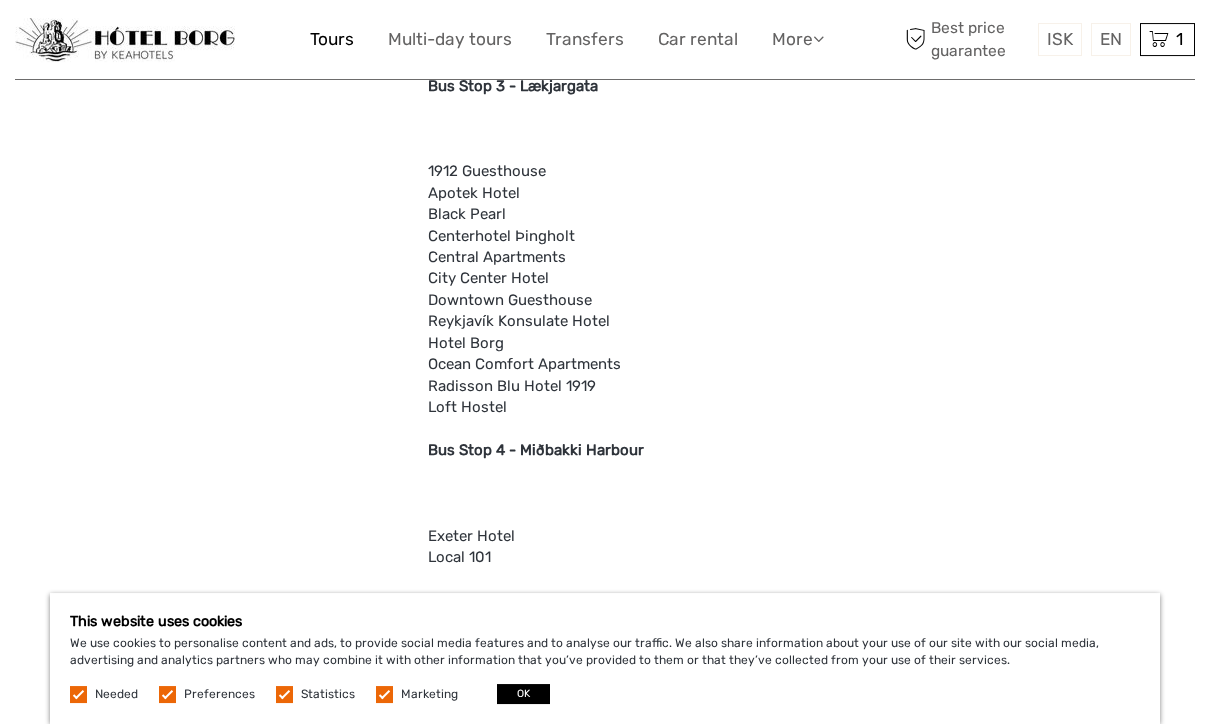 click on "Tours" at bounding box center [332, 39] 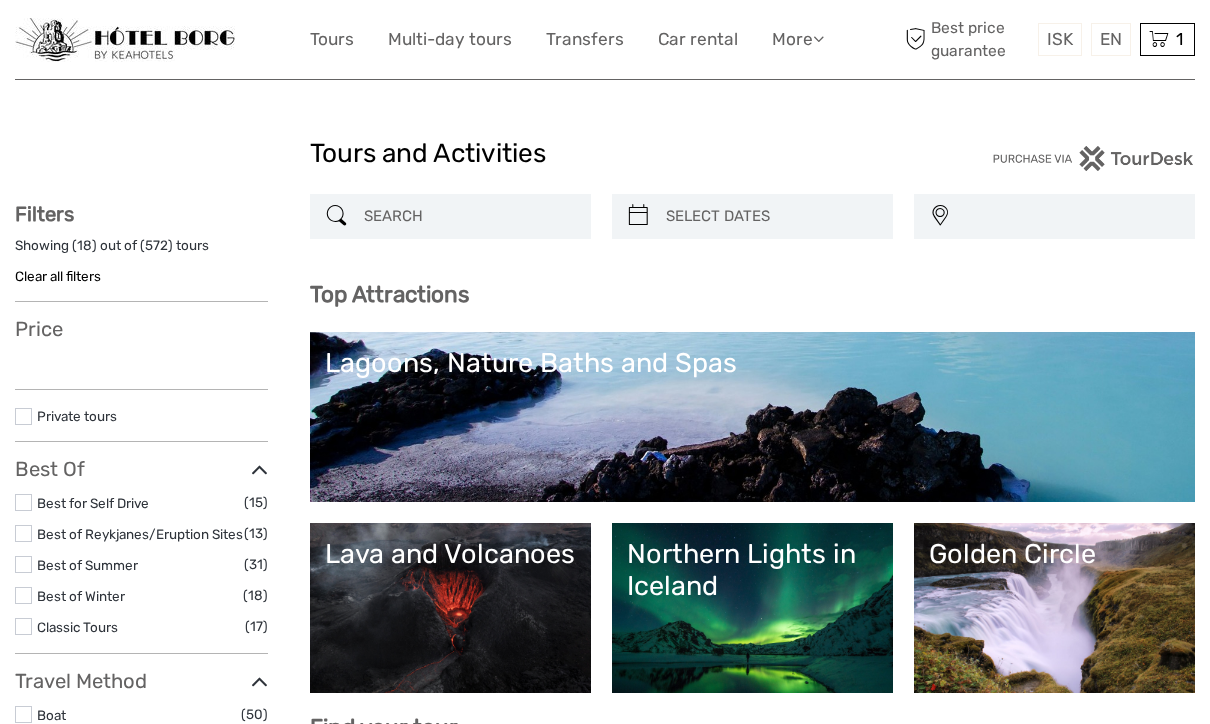 select 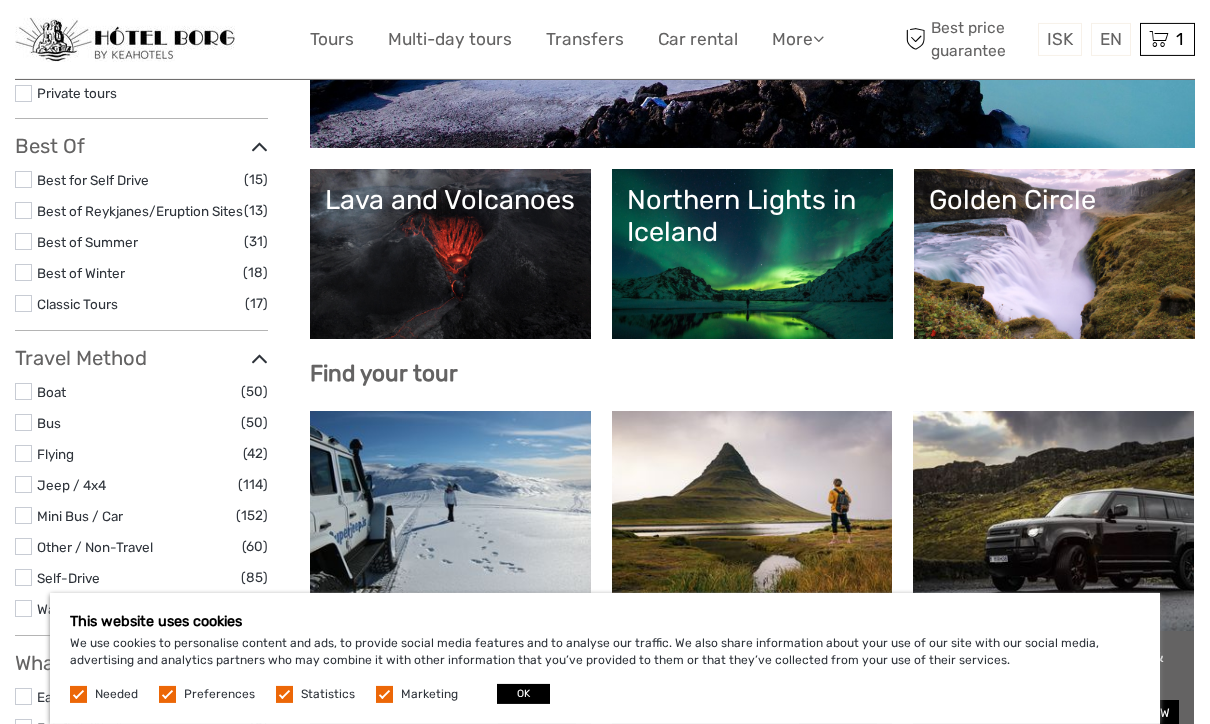scroll, scrollTop: 387, scrollLeft: 0, axis: vertical 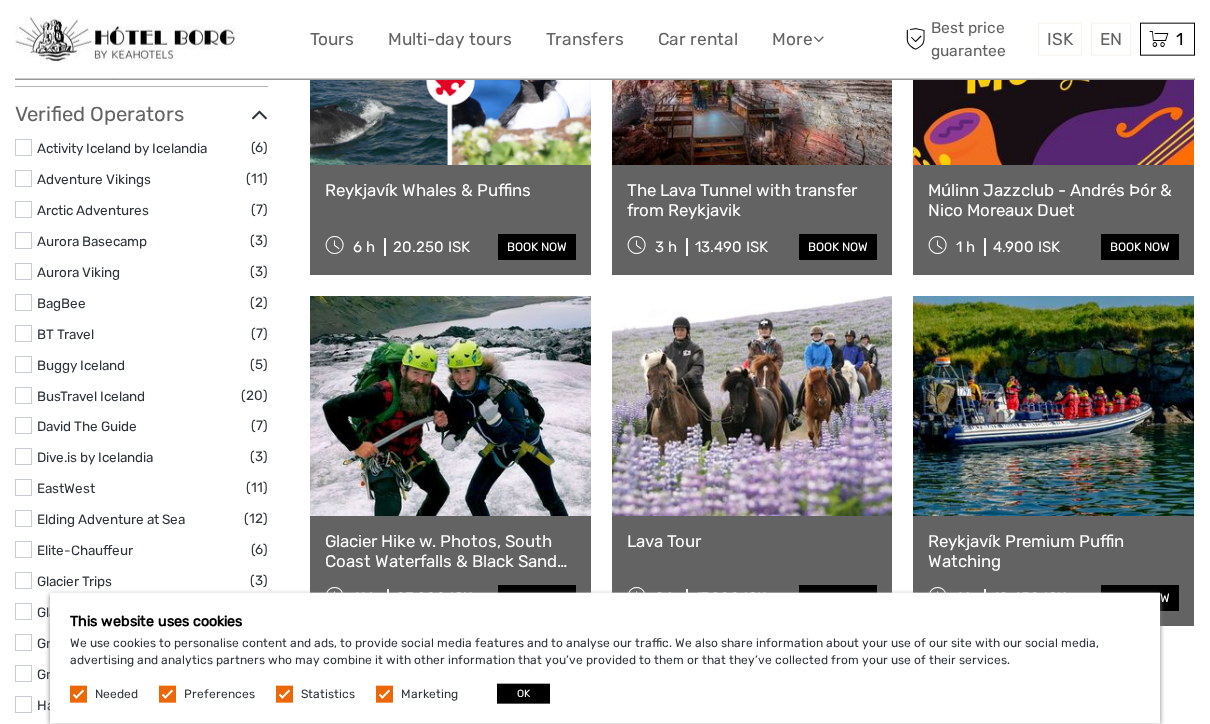 click at bounding box center [1053, 406] 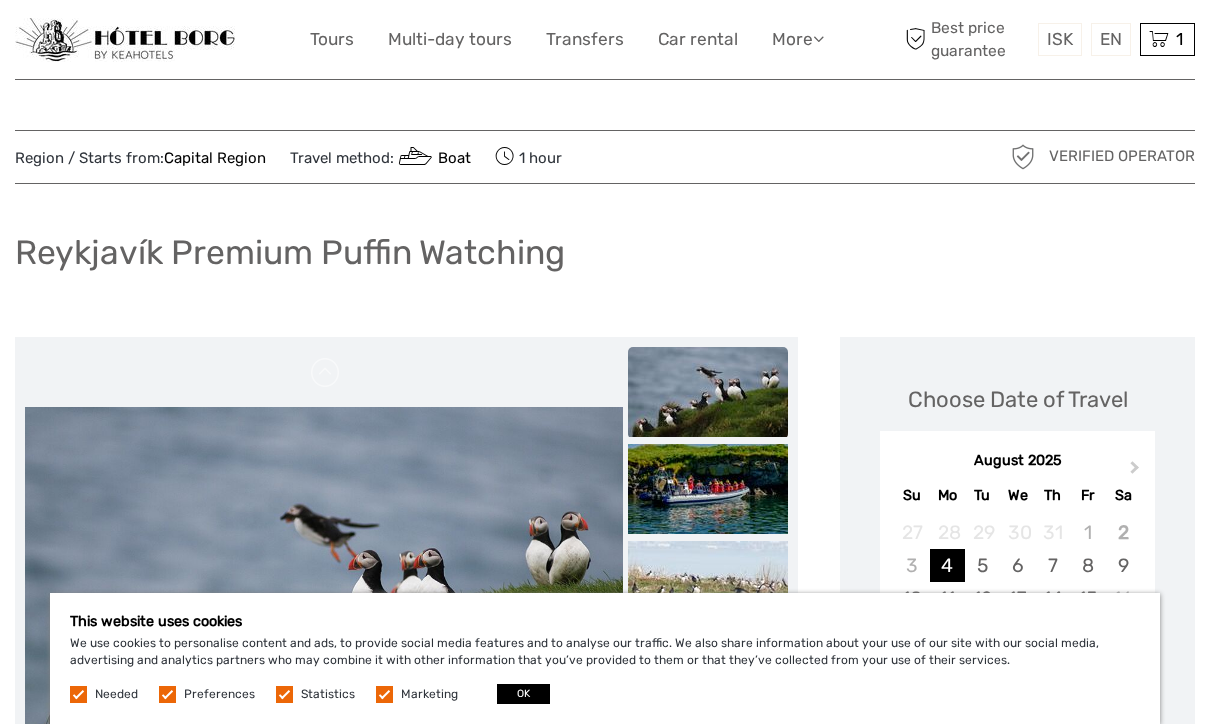 scroll, scrollTop: 0, scrollLeft: 0, axis: both 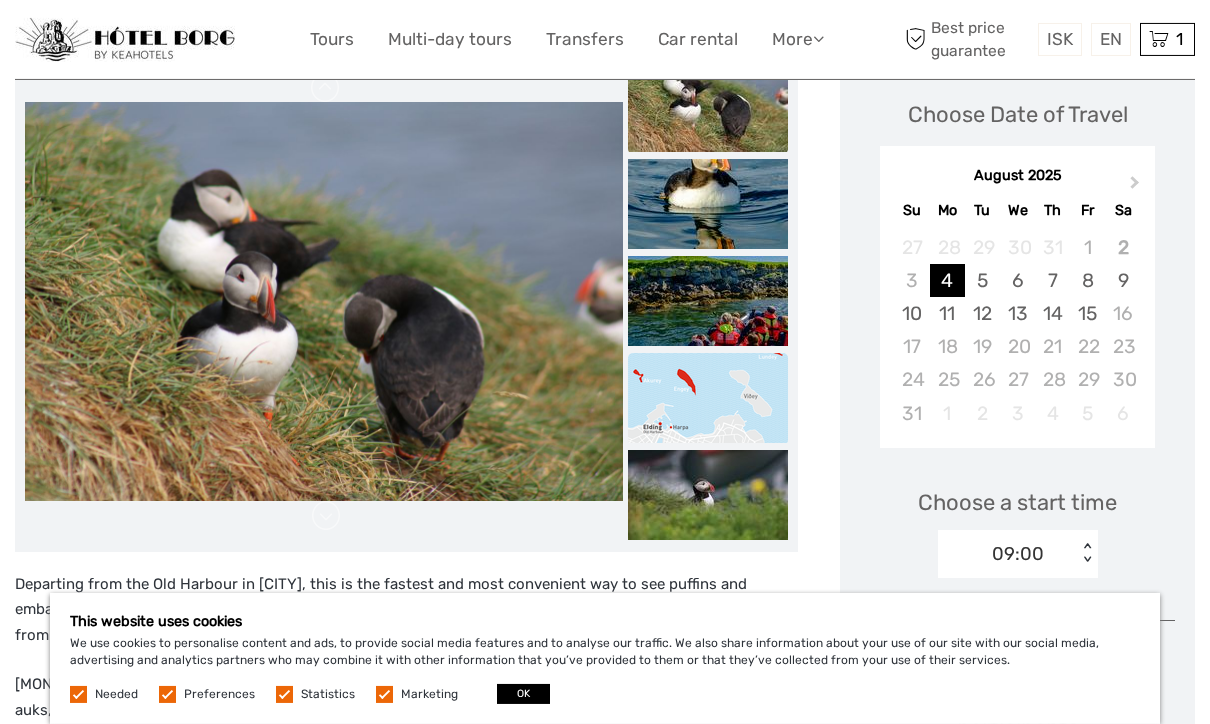 click at bounding box center [708, 398] 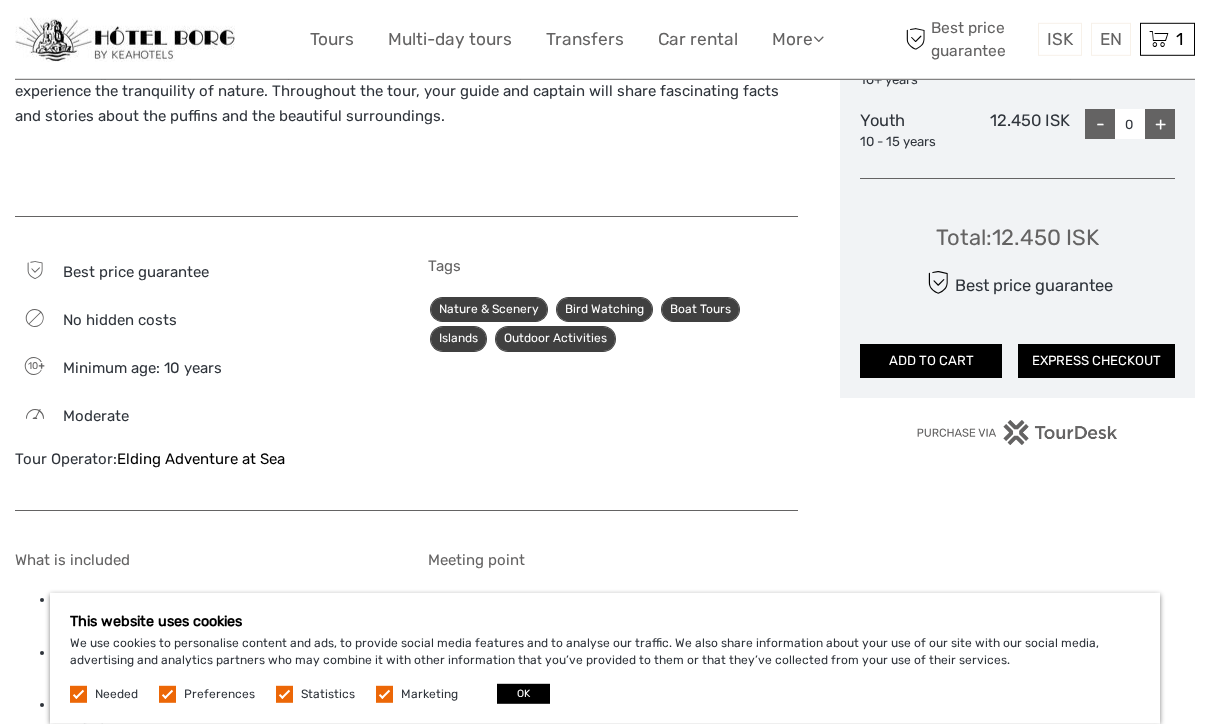 scroll, scrollTop: 1031, scrollLeft: 0, axis: vertical 